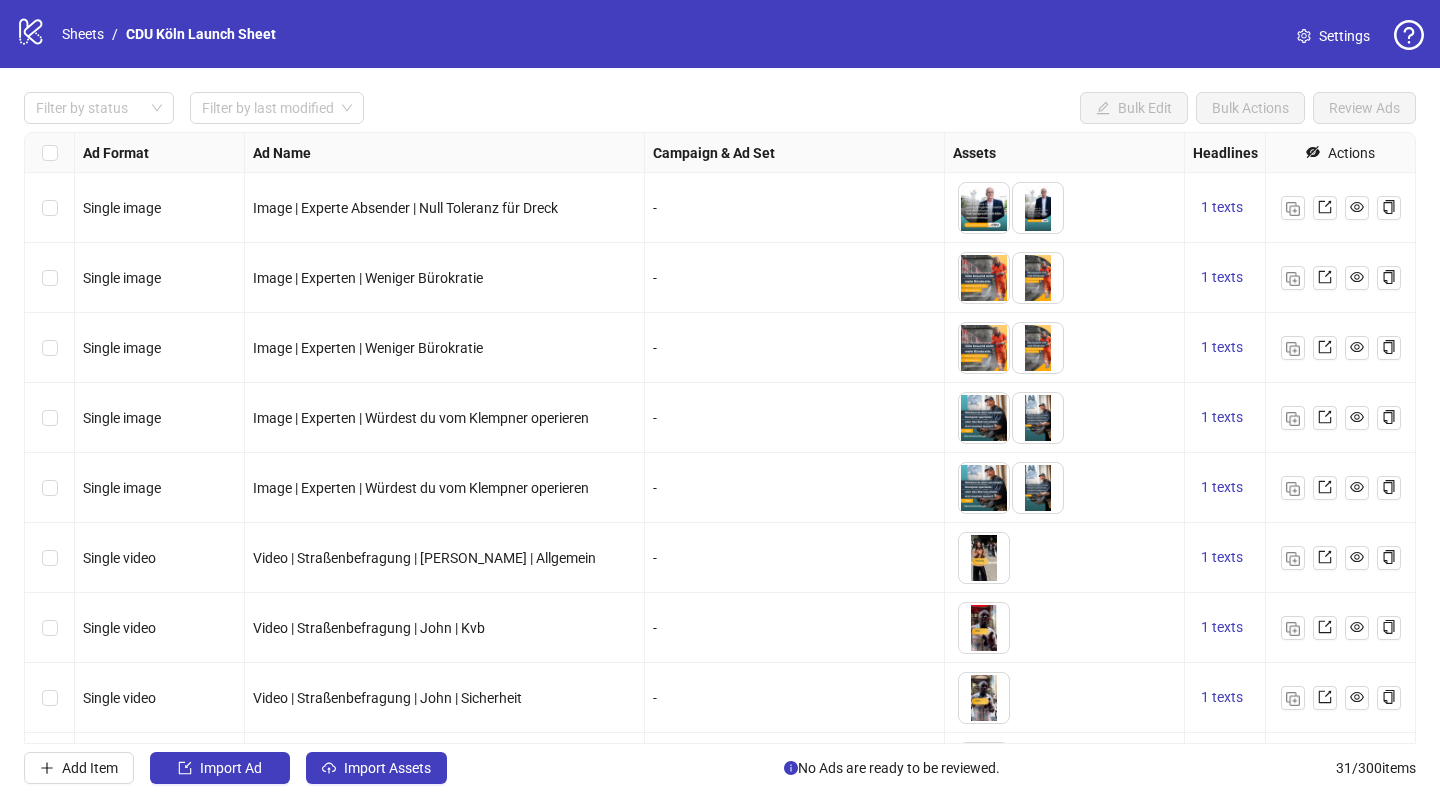scroll, scrollTop: 0, scrollLeft: 0, axis: both 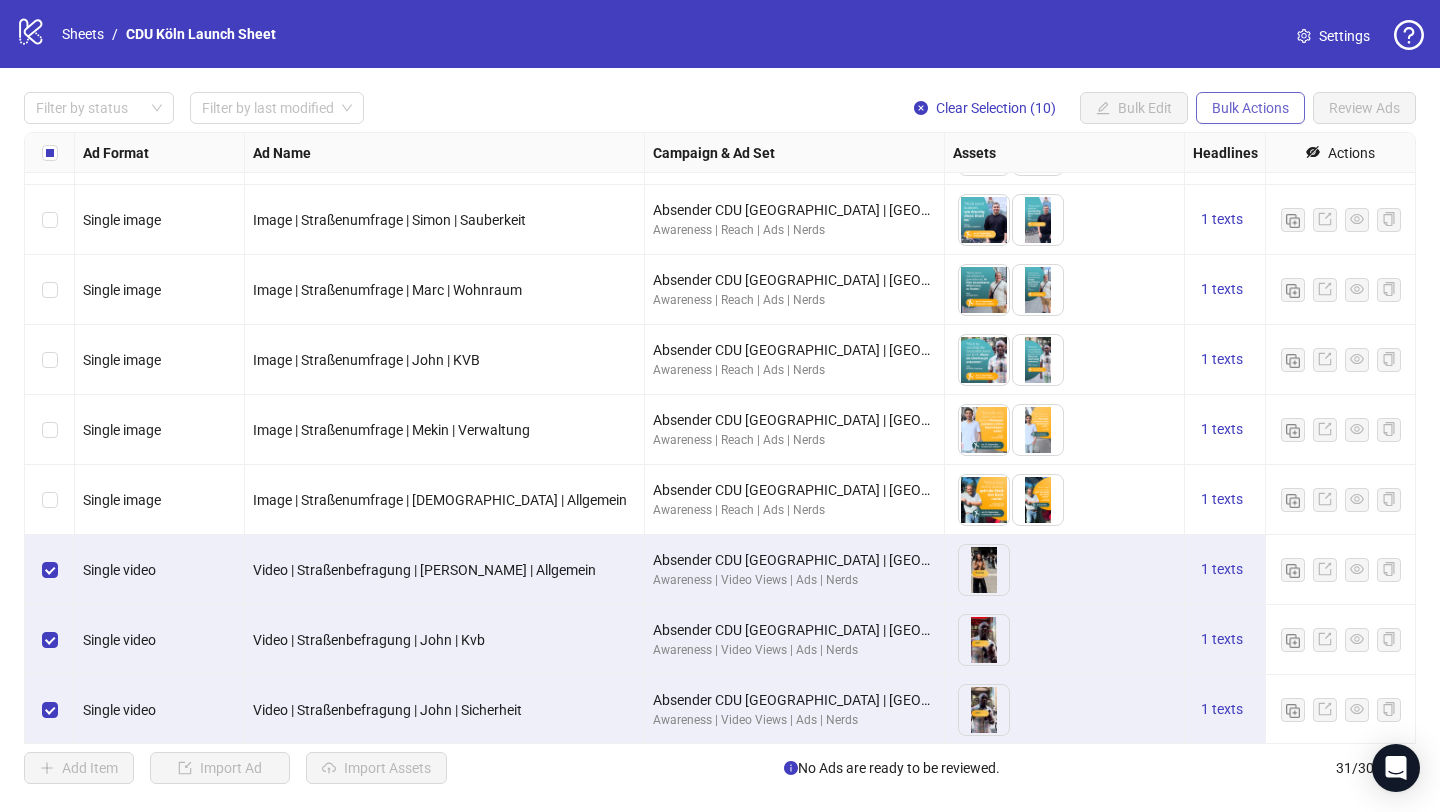click on "Bulk Actions" at bounding box center (1250, 108) 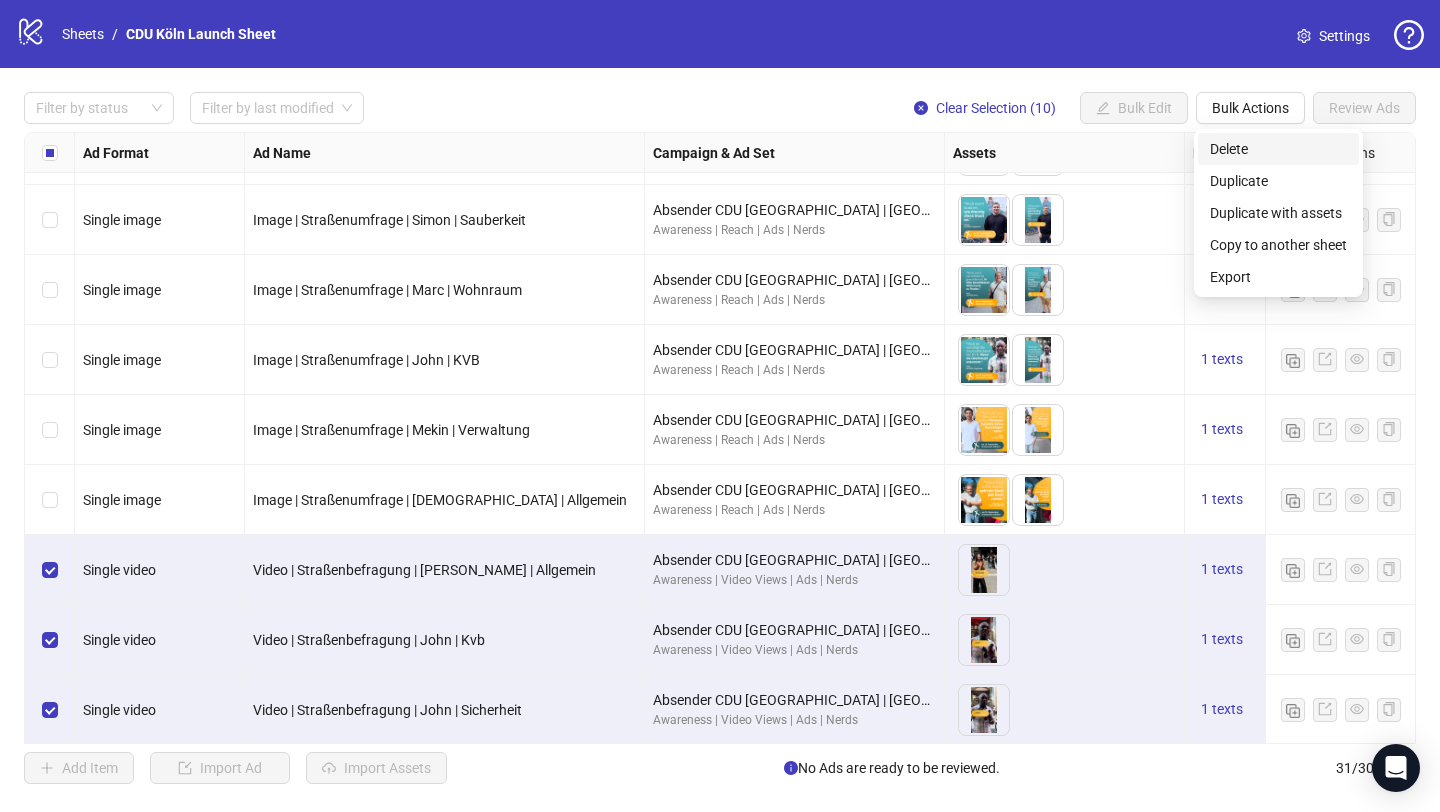 click on "Delete" at bounding box center (1278, 149) 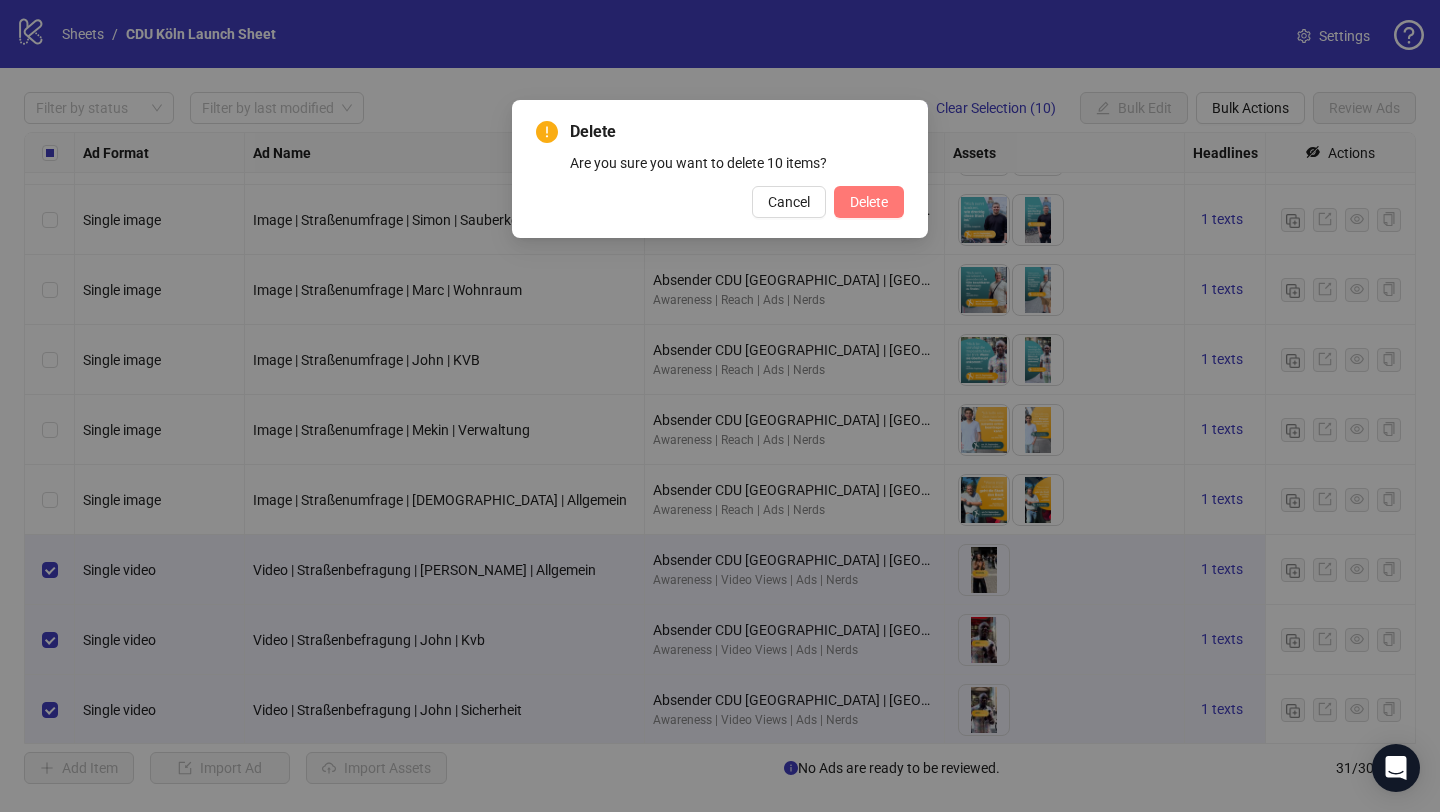 click on "Delete" at bounding box center [869, 202] 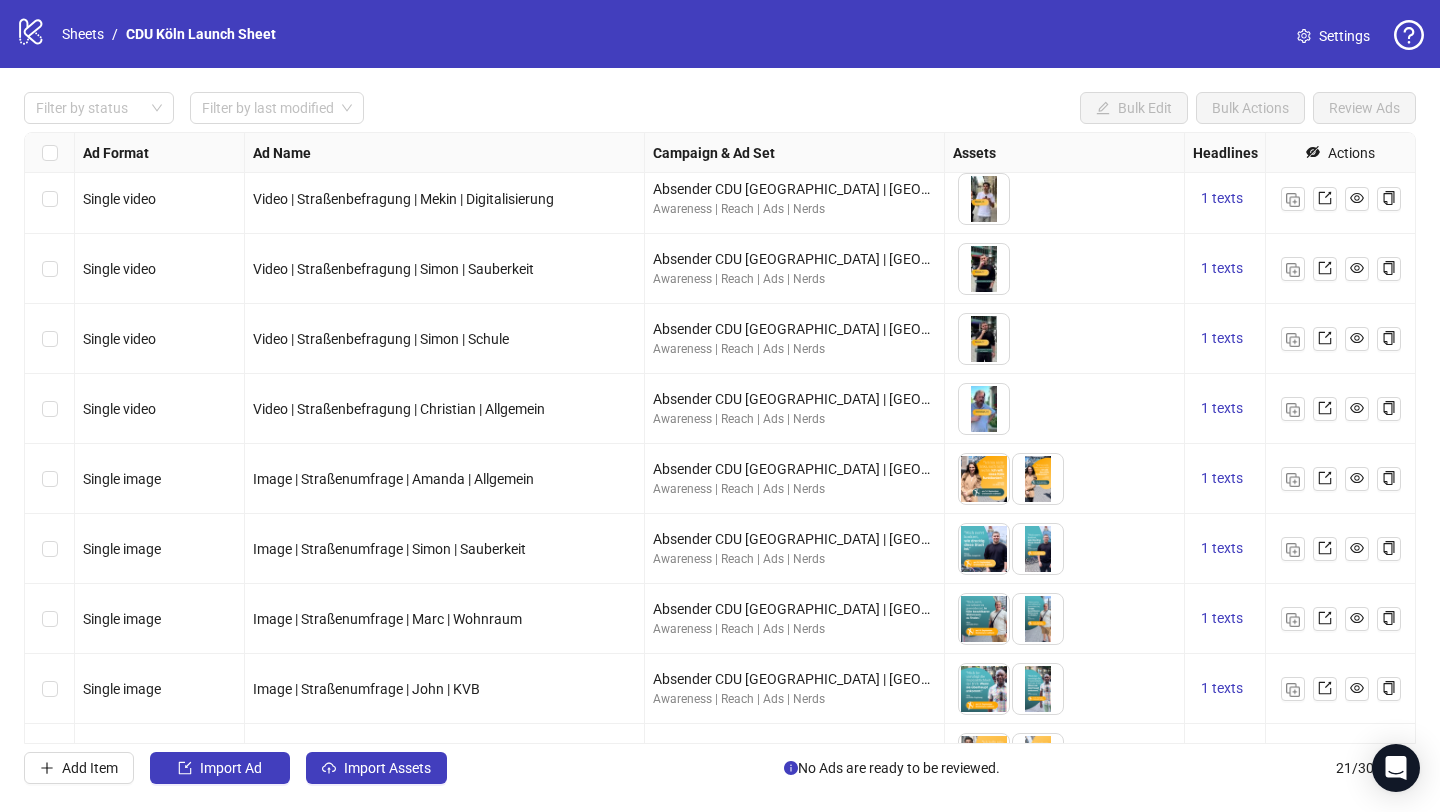 scroll, scrollTop: 772, scrollLeft: 0, axis: vertical 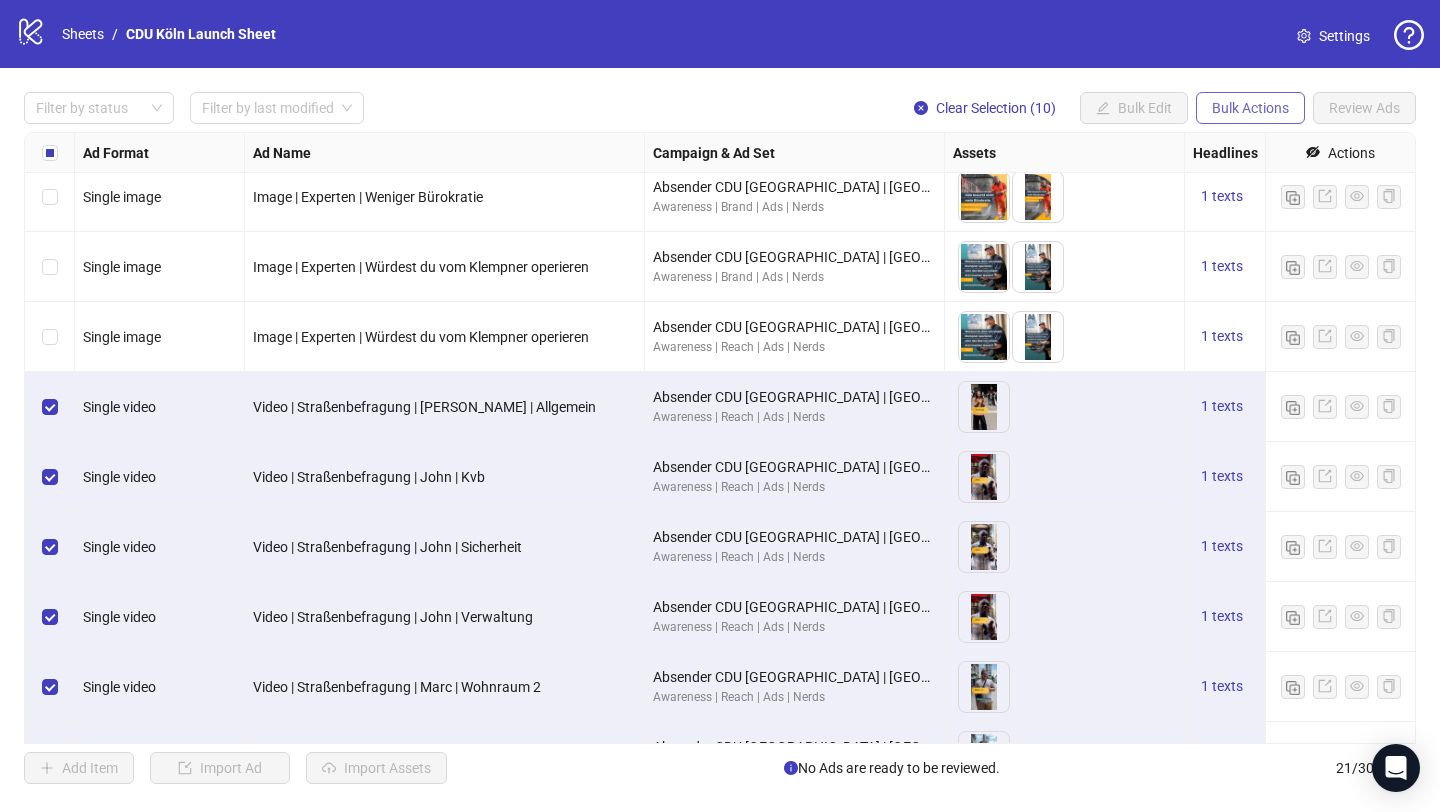 click on "Bulk Actions" at bounding box center [1250, 108] 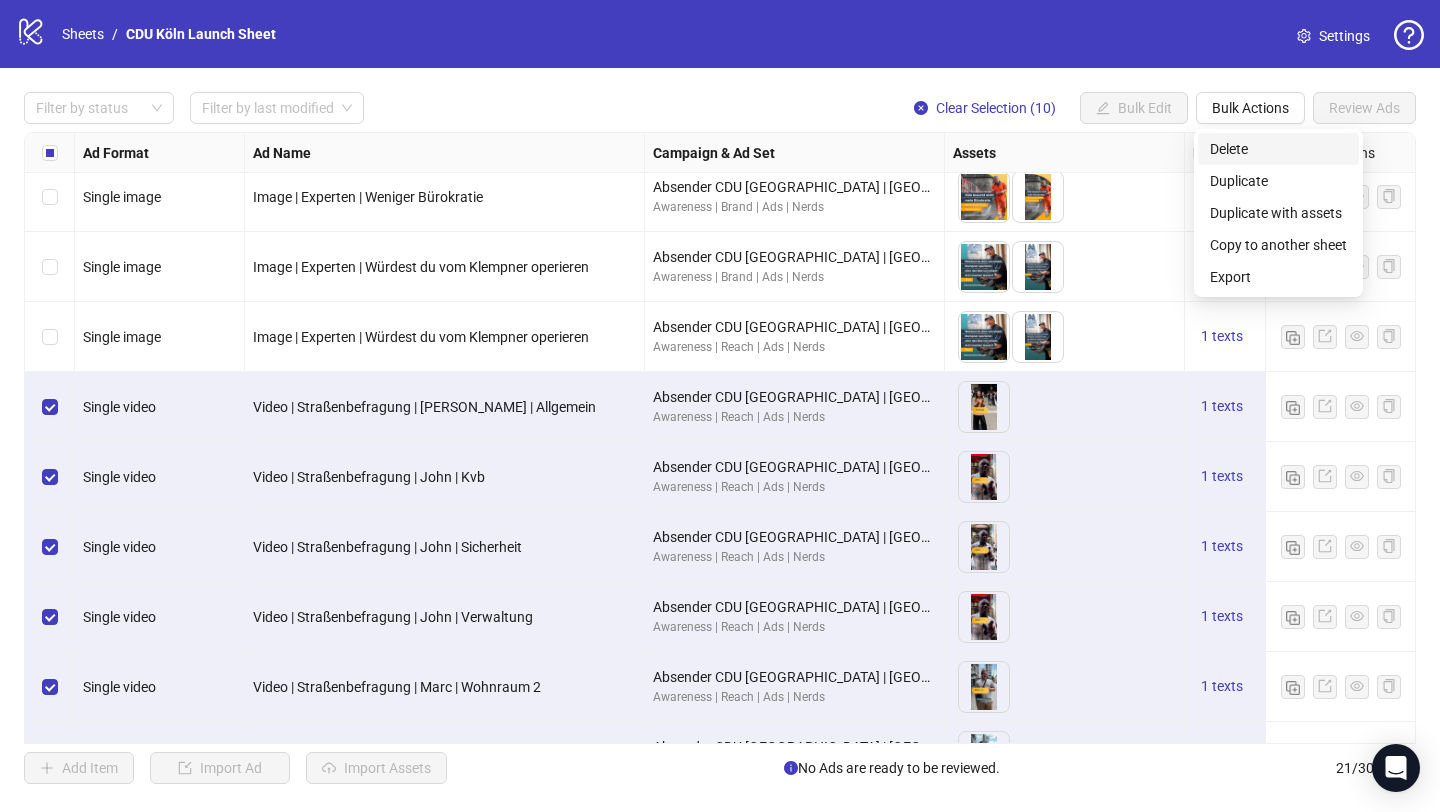 click on "Delete" at bounding box center (1278, 149) 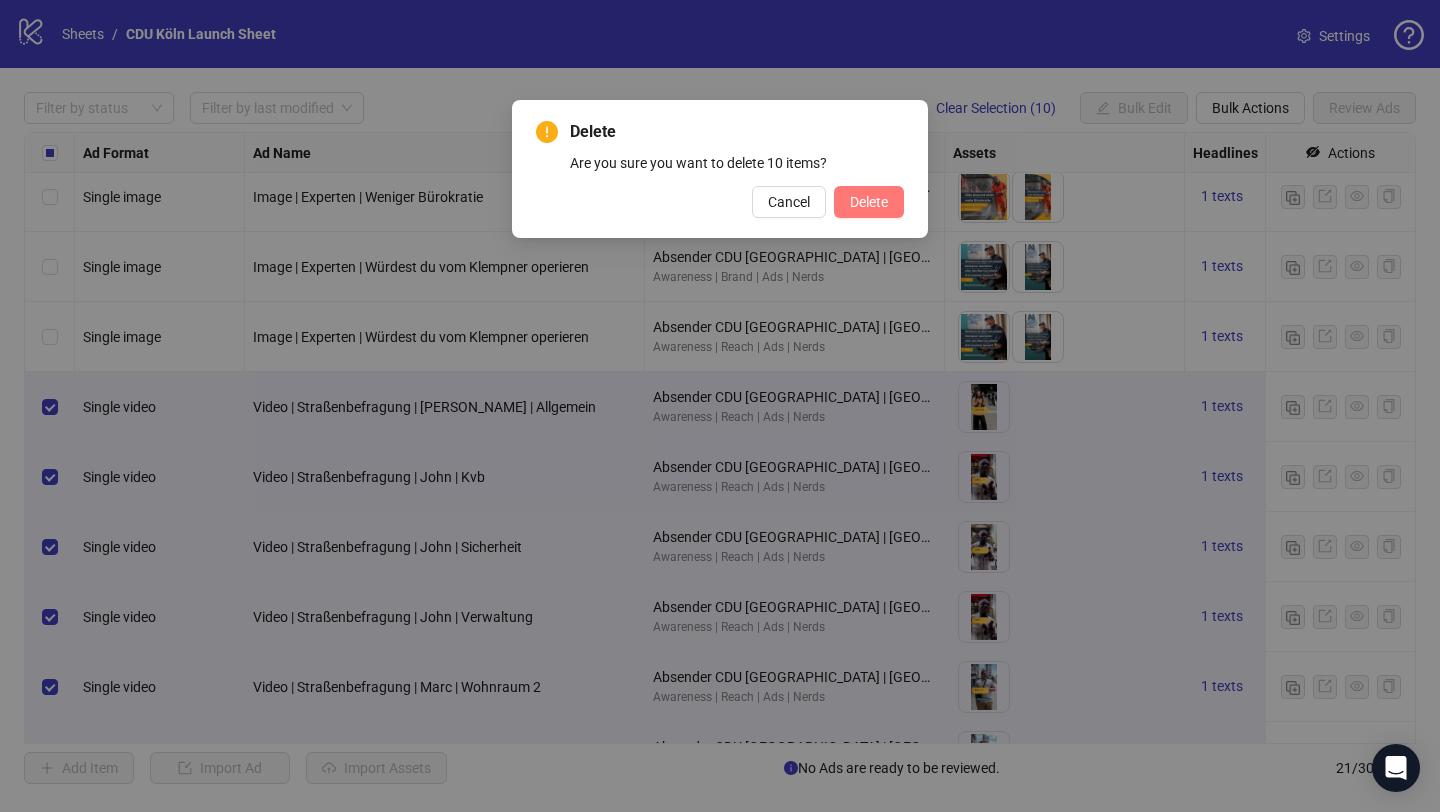 click on "Delete" at bounding box center (869, 202) 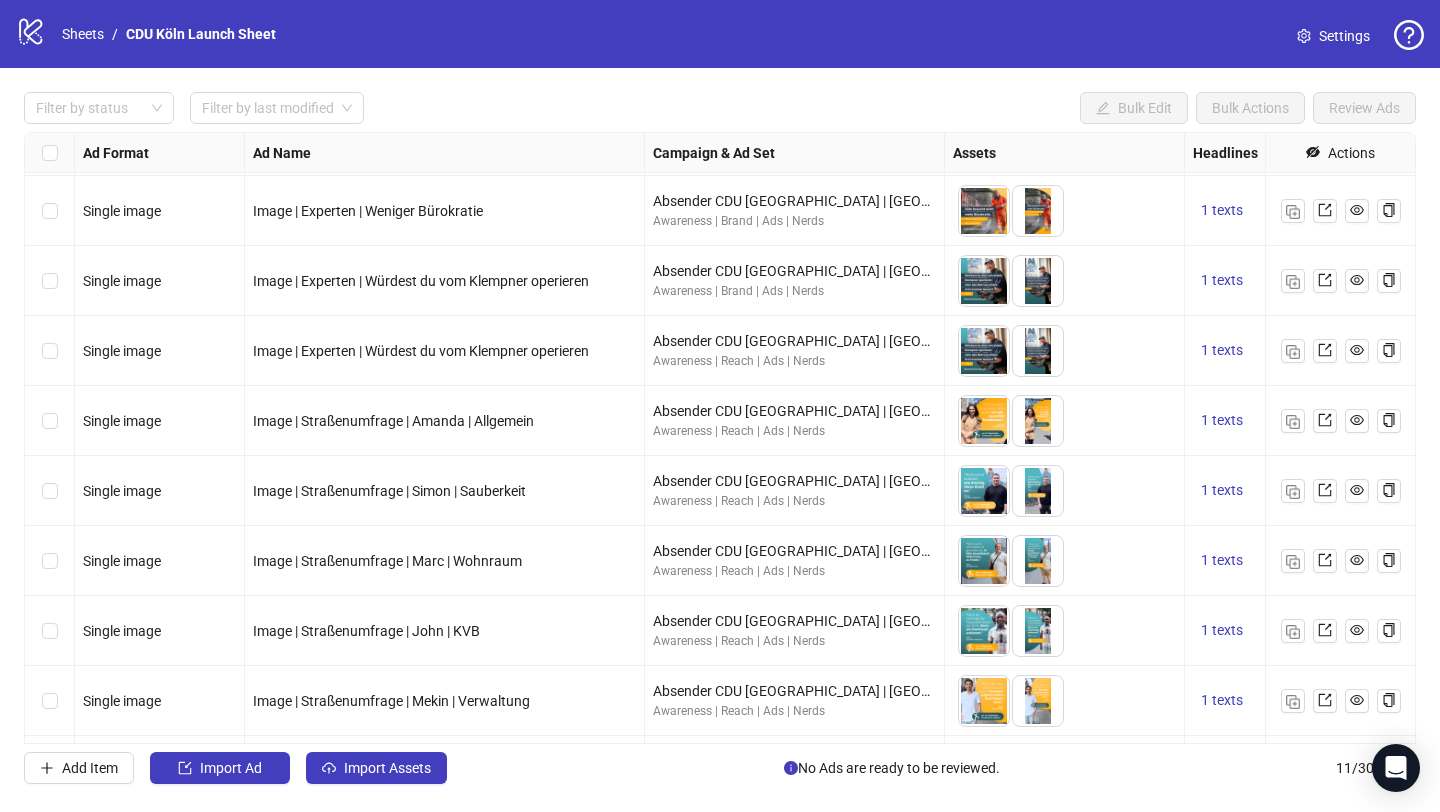 scroll, scrollTop: 200, scrollLeft: 0, axis: vertical 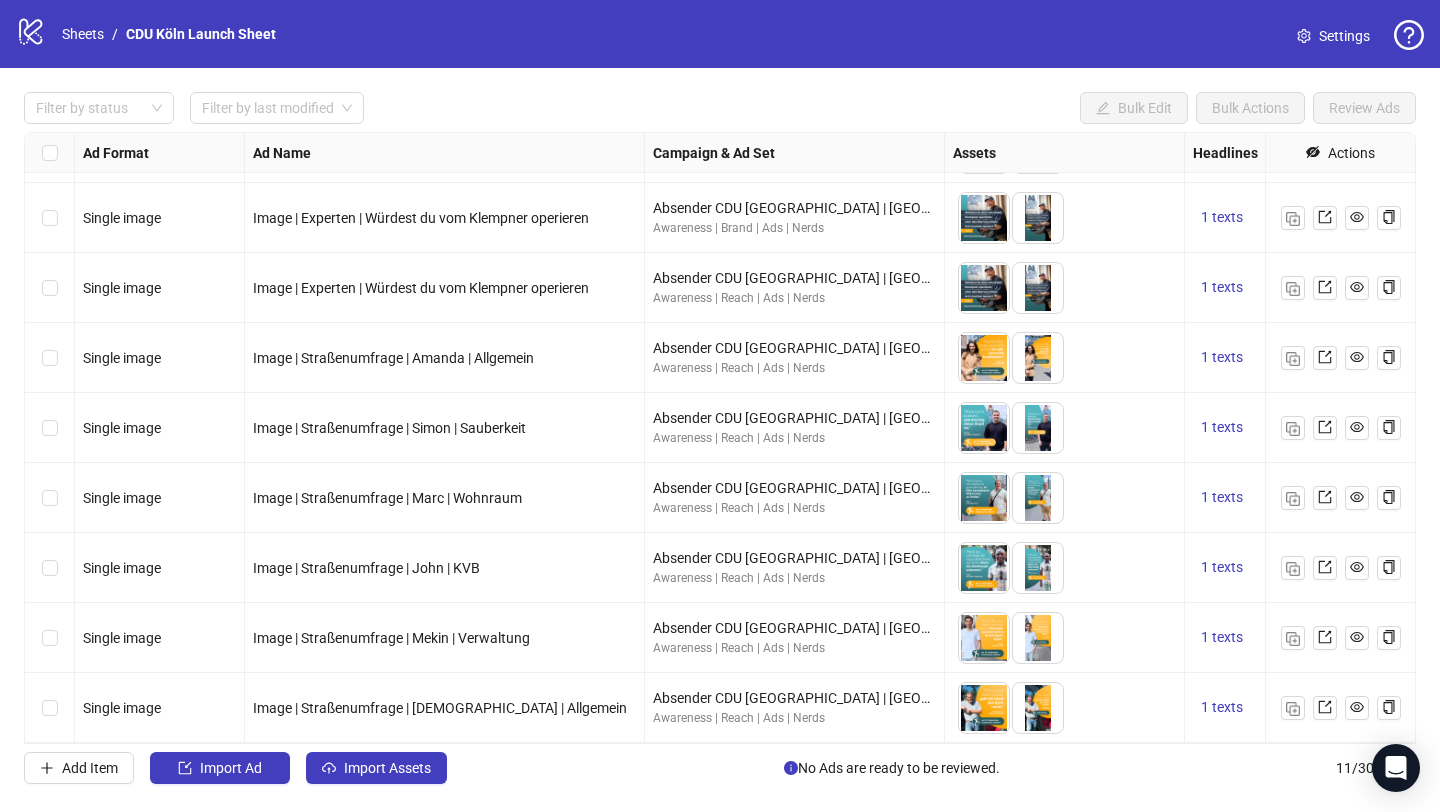 click at bounding box center [50, 428] 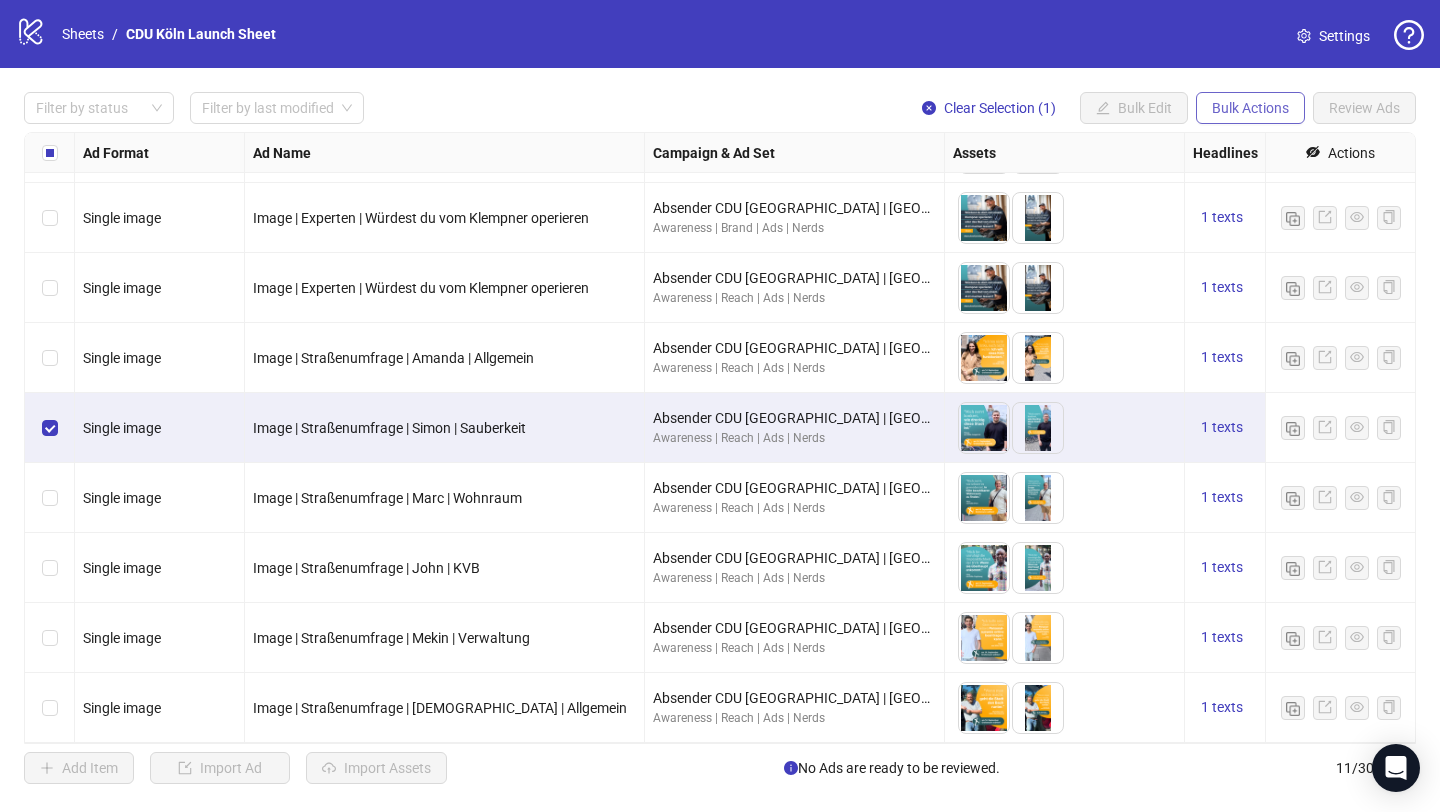 click on "Bulk Actions" at bounding box center (1250, 108) 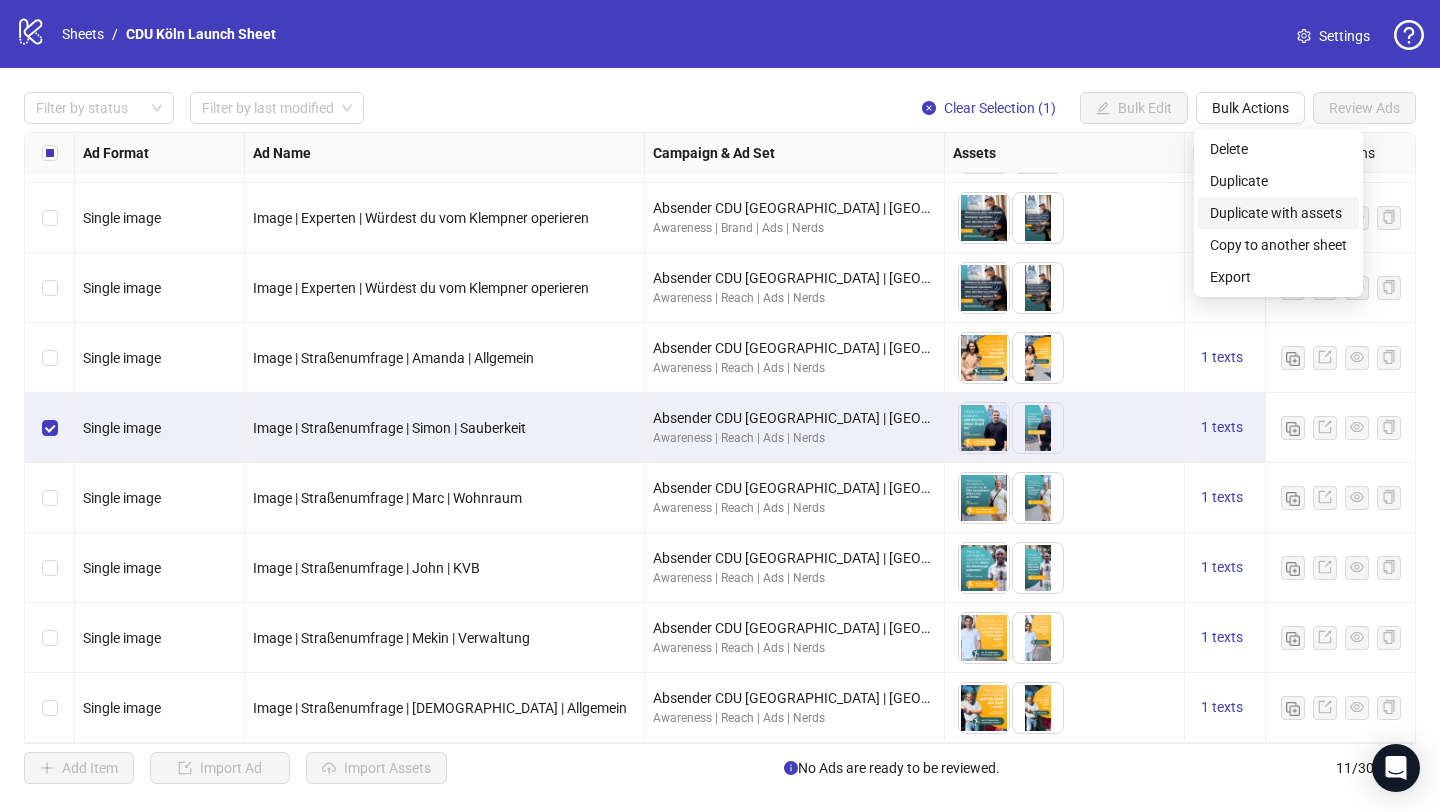 click on "Duplicate with assets" at bounding box center (1278, 213) 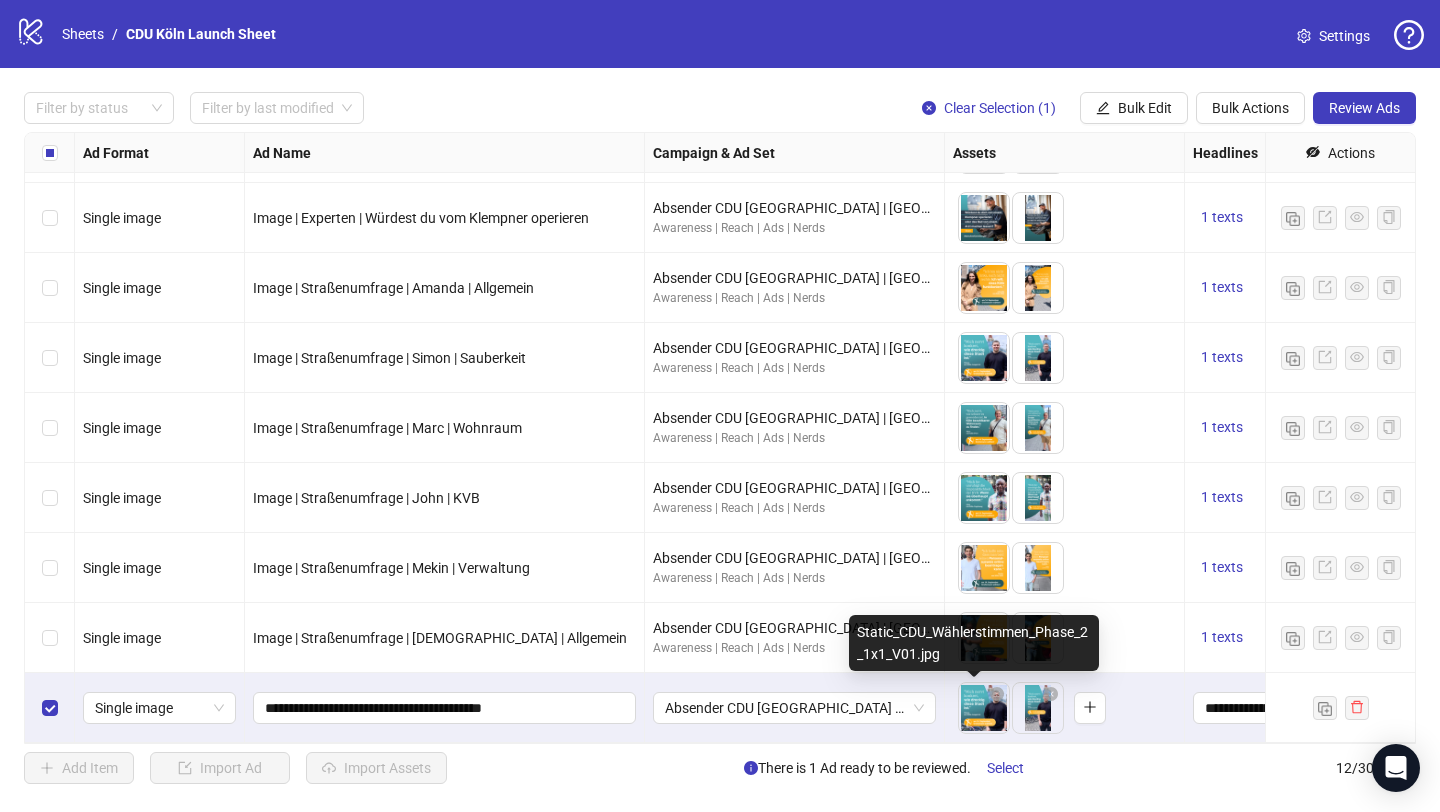 scroll, scrollTop: 270, scrollLeft: 30, axis: both 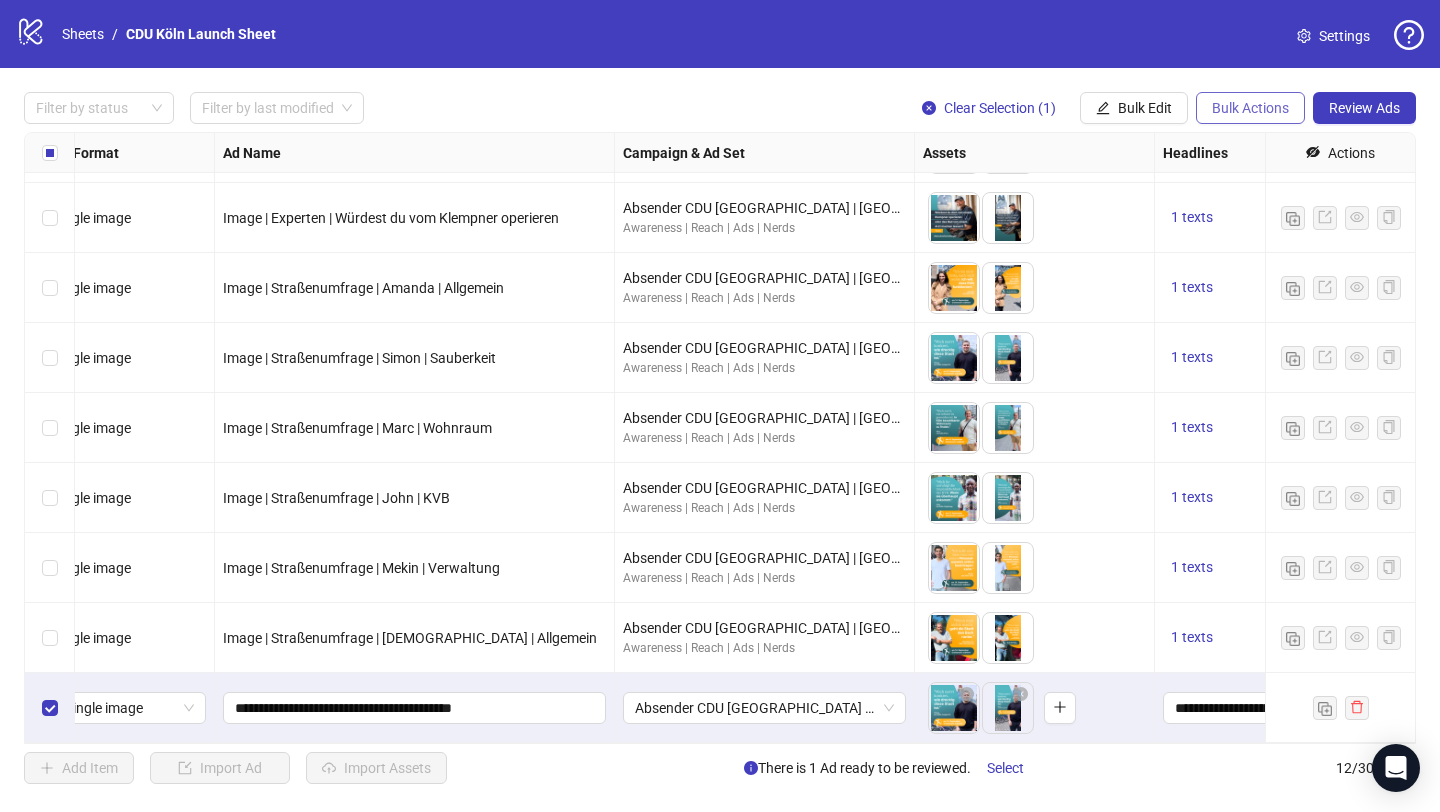click on "Bulk Actions" at bounding box center (1250, 108) 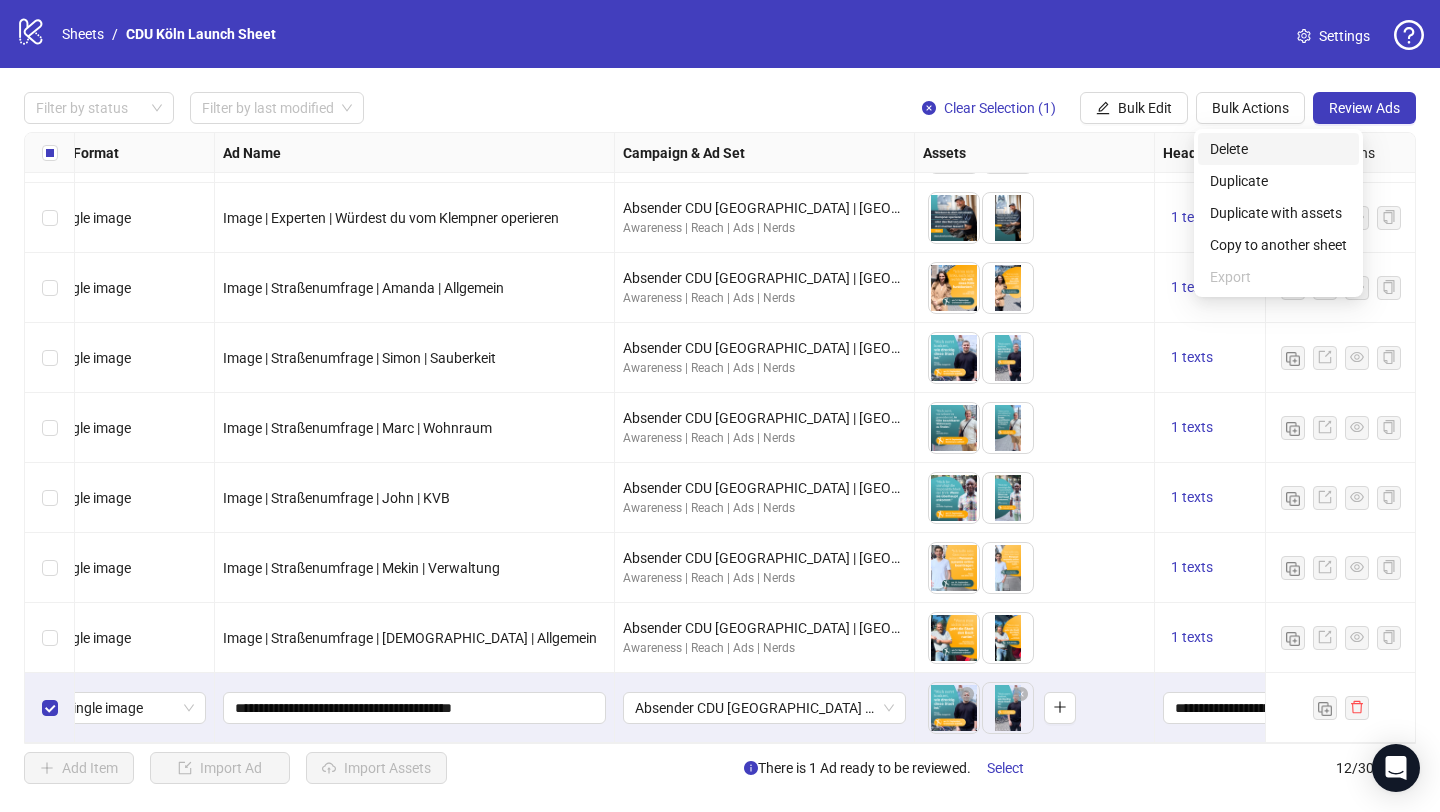 click on "Delete" at bounding box center [1278, 149] 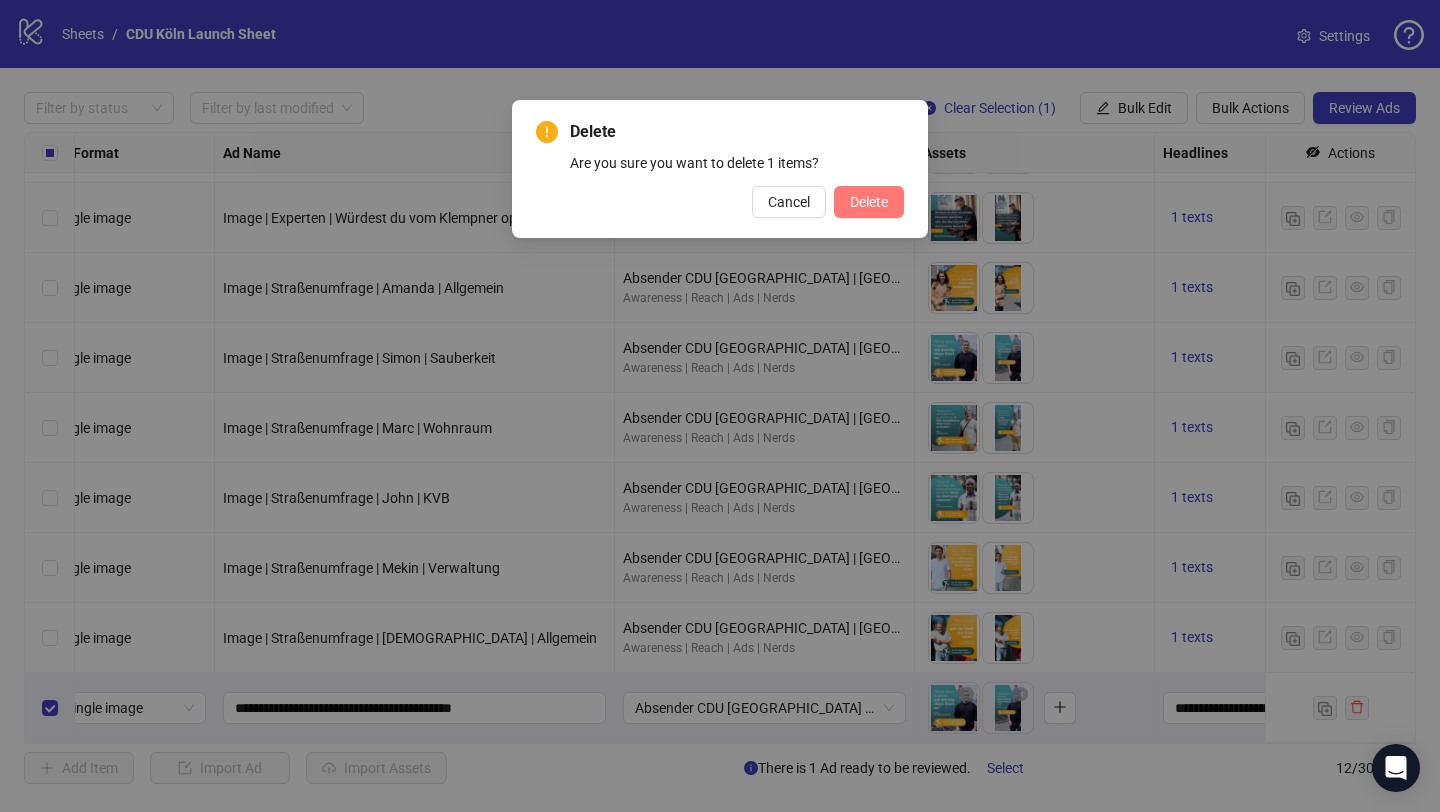 click on "Delete" at bounding box center (869, 202) 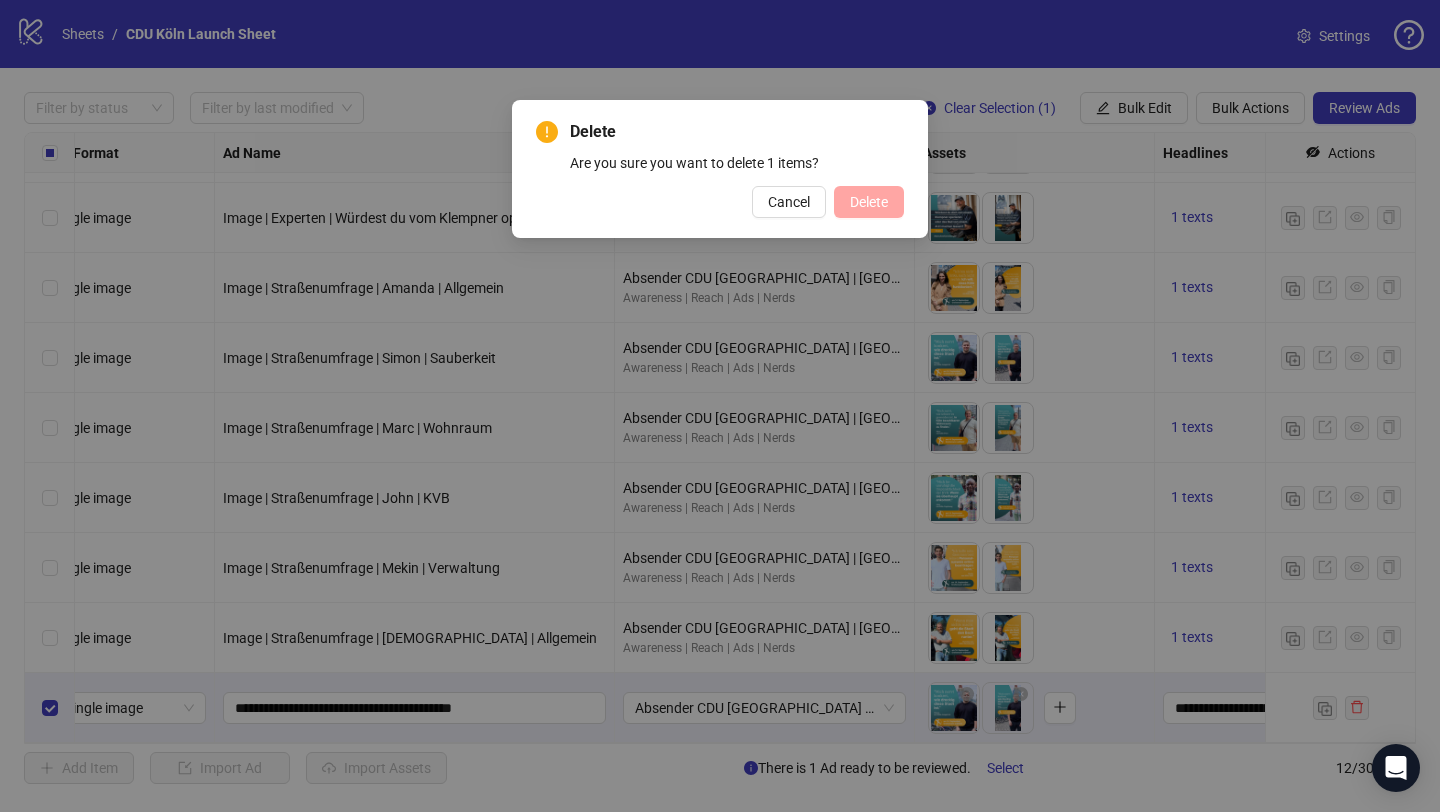 scroll, scrollTop: 200, scrollLeft: 30, axis: both 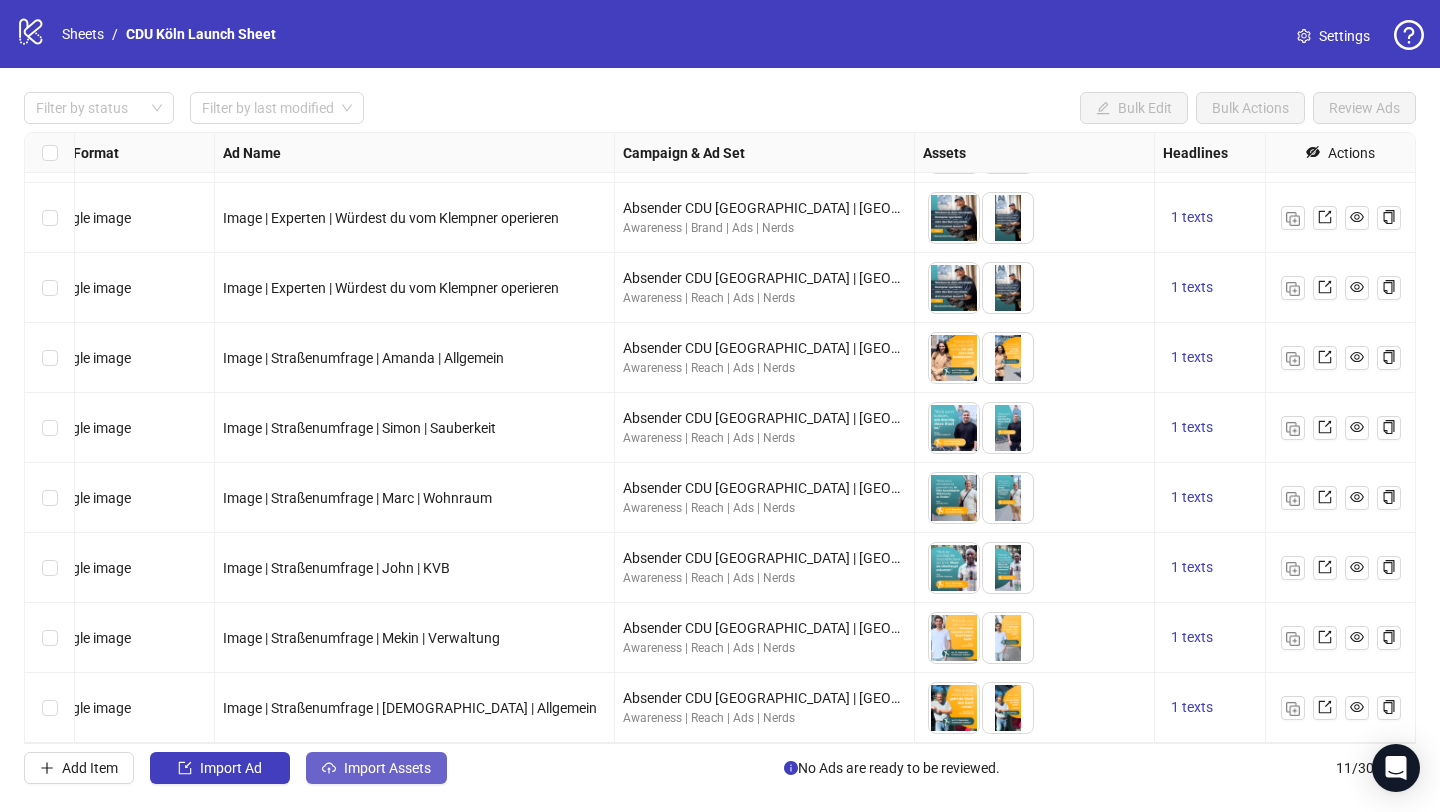 click on "Import Assets" at bounding box center (387, 768) 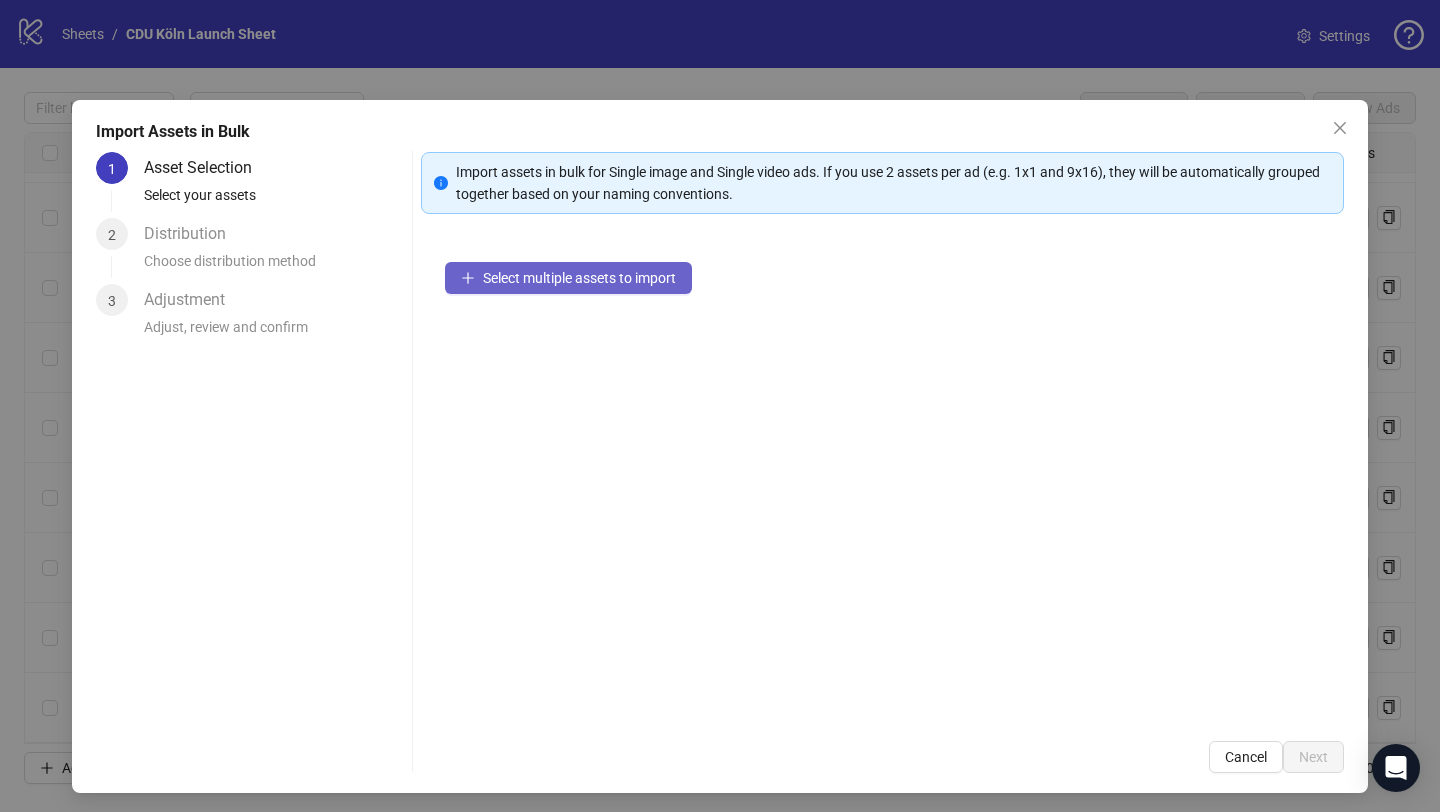 click on "Select multiple assets to import" at bounding box center [579, 278] 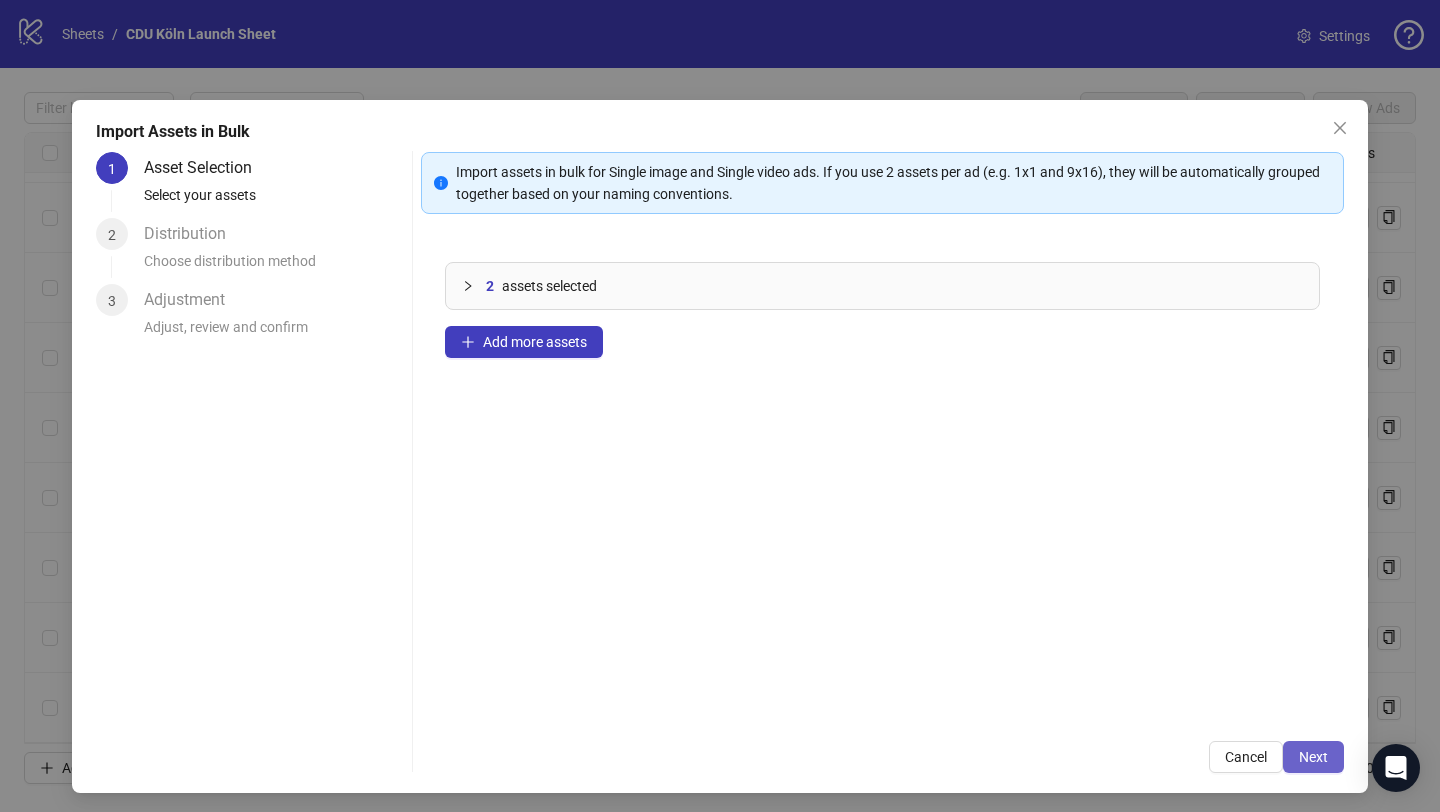 click on "Next" at bounding box center [1313, 757] 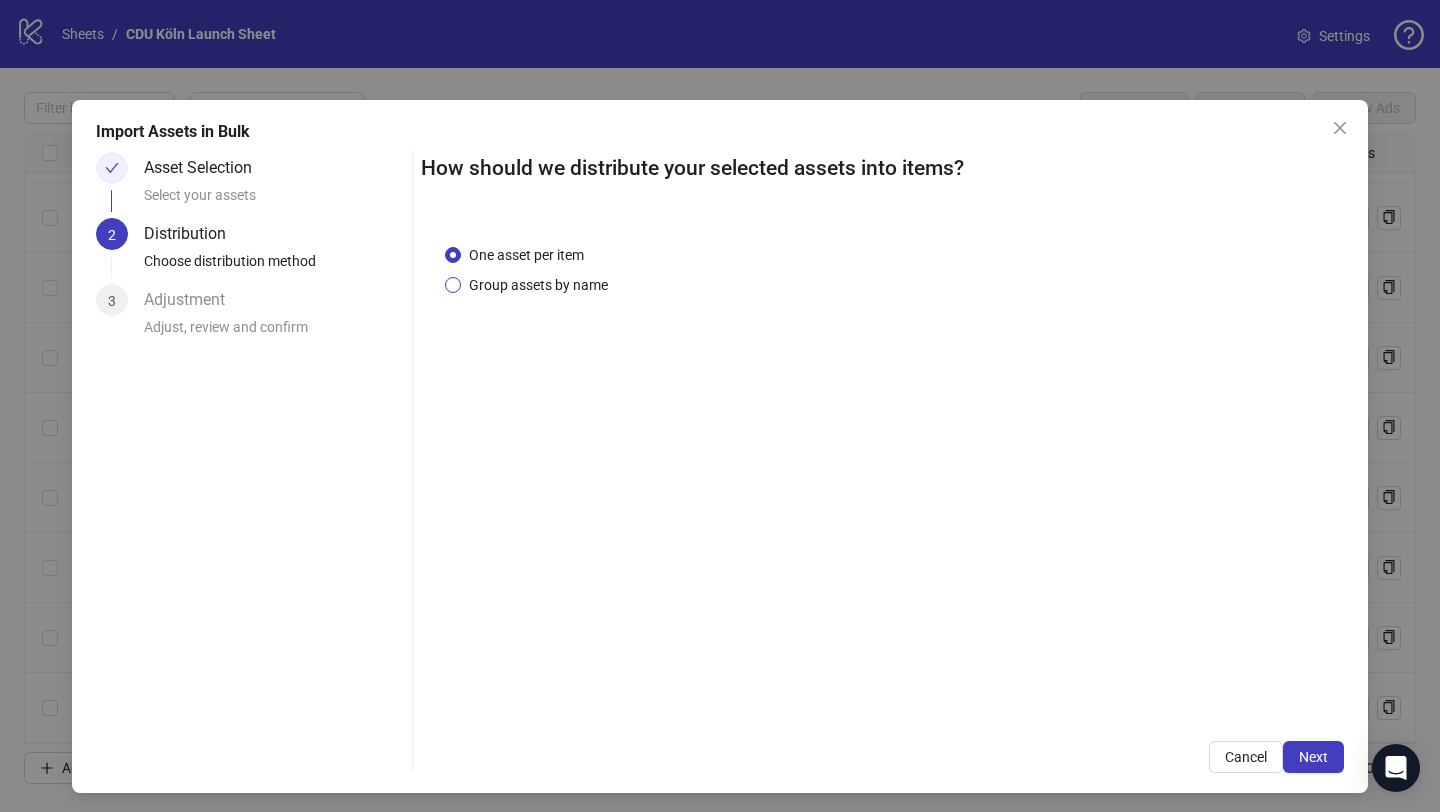 click on "Group assets by name" at bounding box center (538, 285) 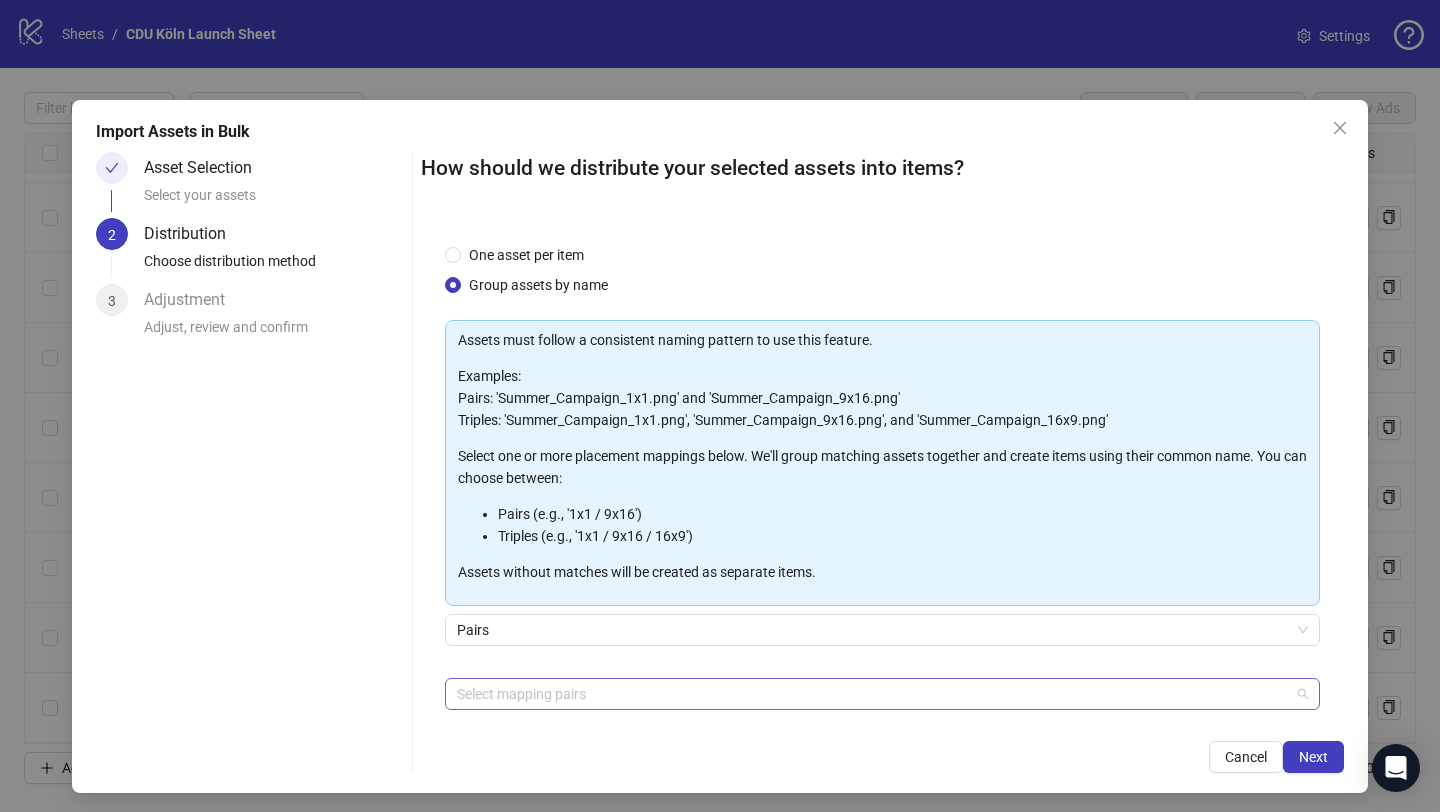 click at bounding box center [872, 694] 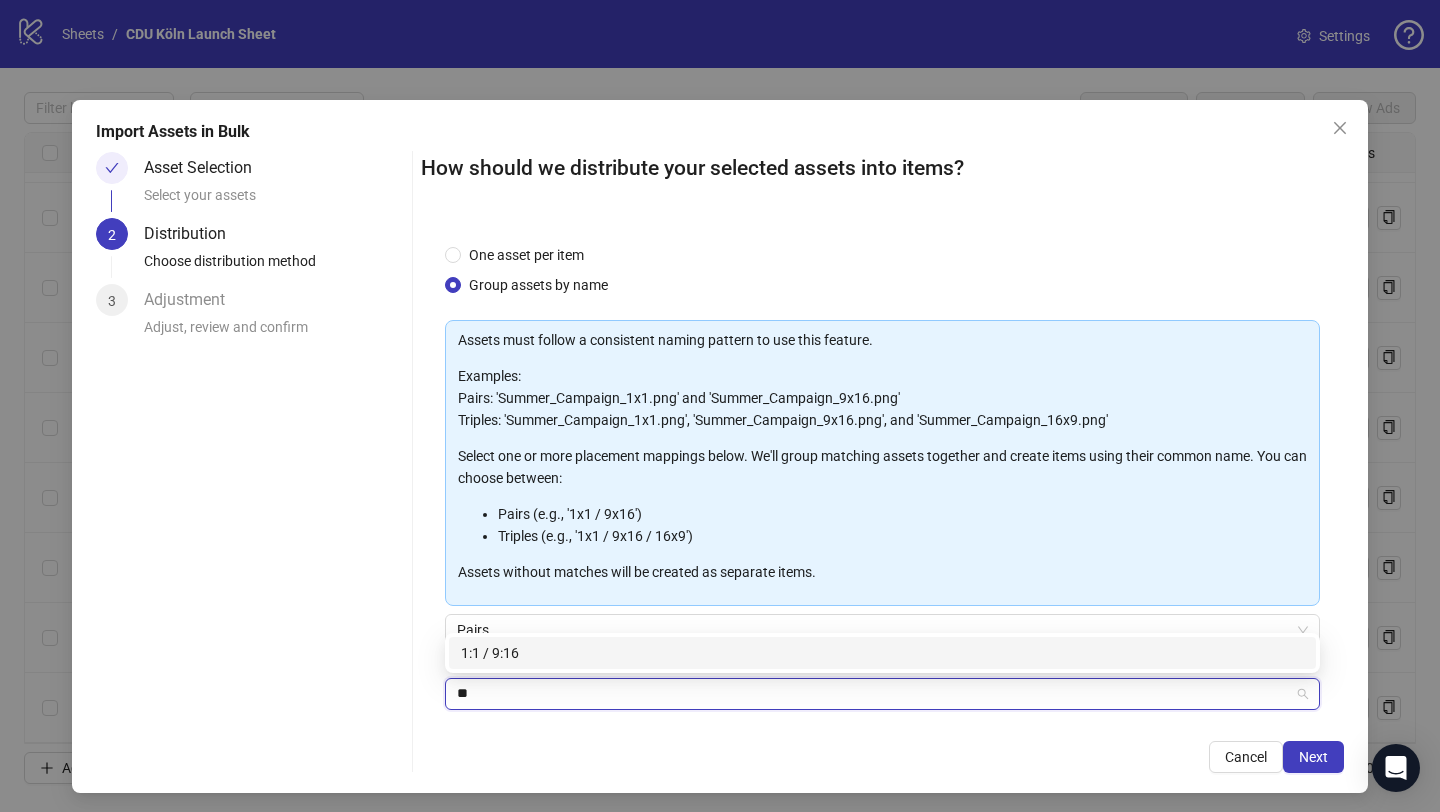 type on "***" 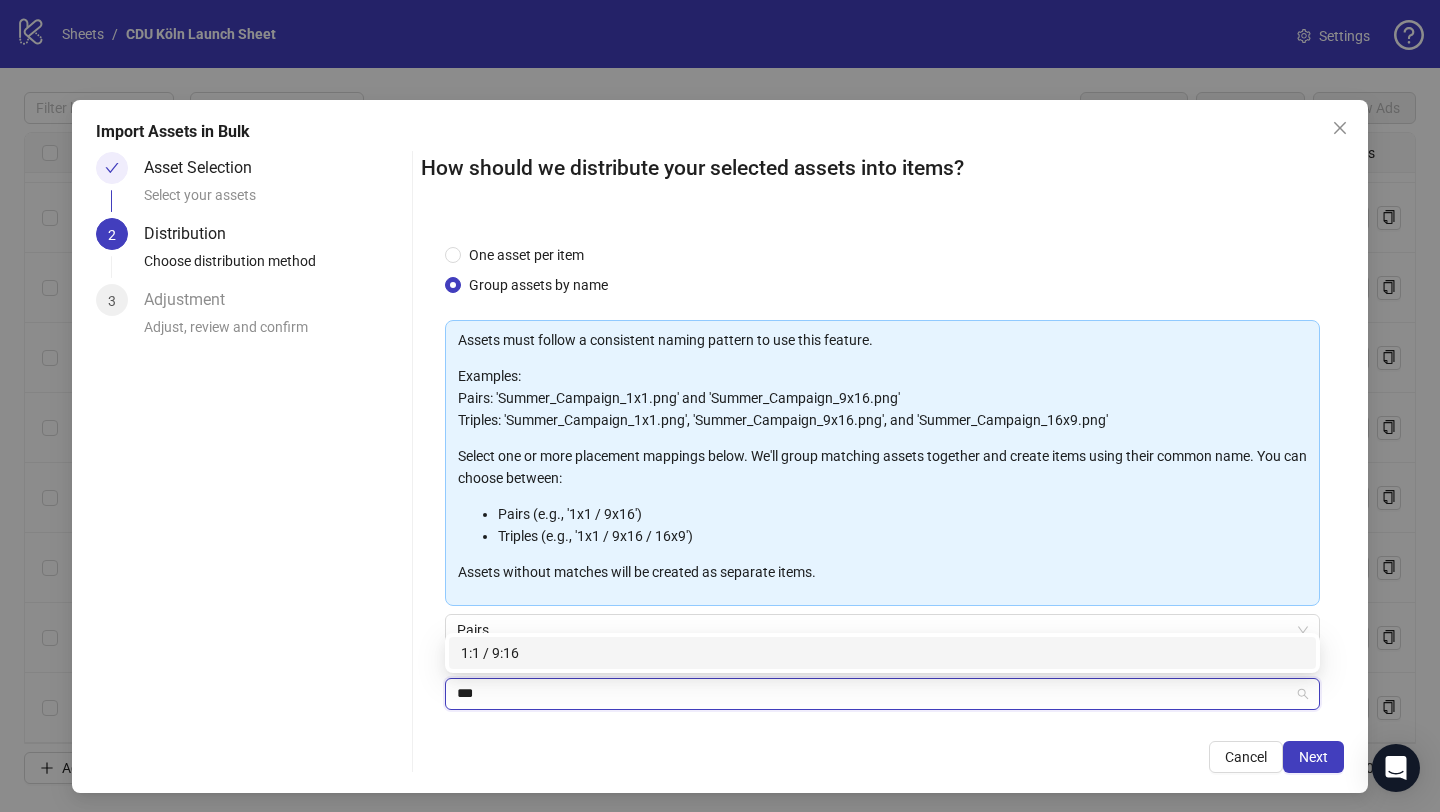 click on "1:1 / 9:16" at bounding box center [882, 653] 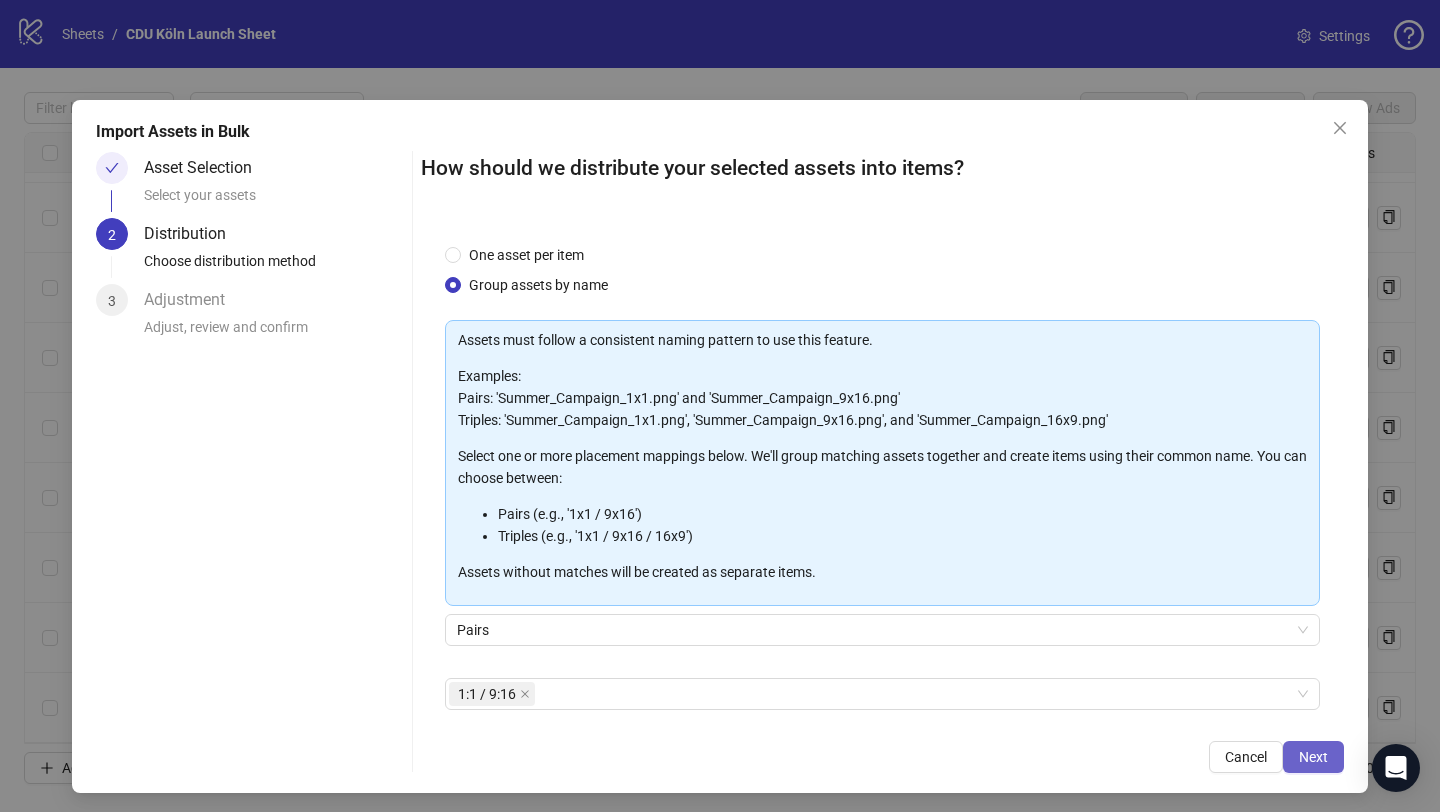 click on "Next" at bounding box center [1313, 757] 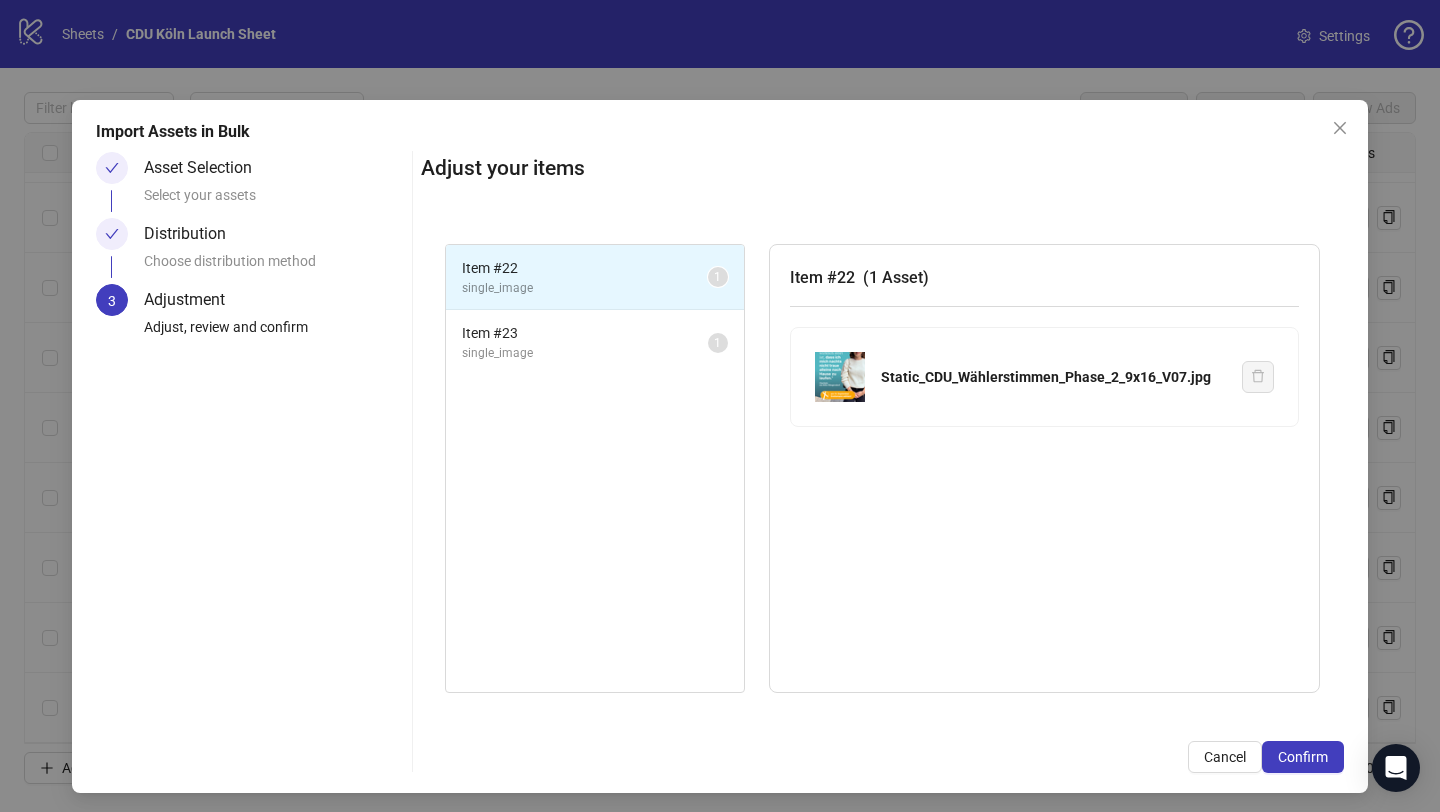 click on "Distribution Choose distribution method" at bounding box center [274, 251] 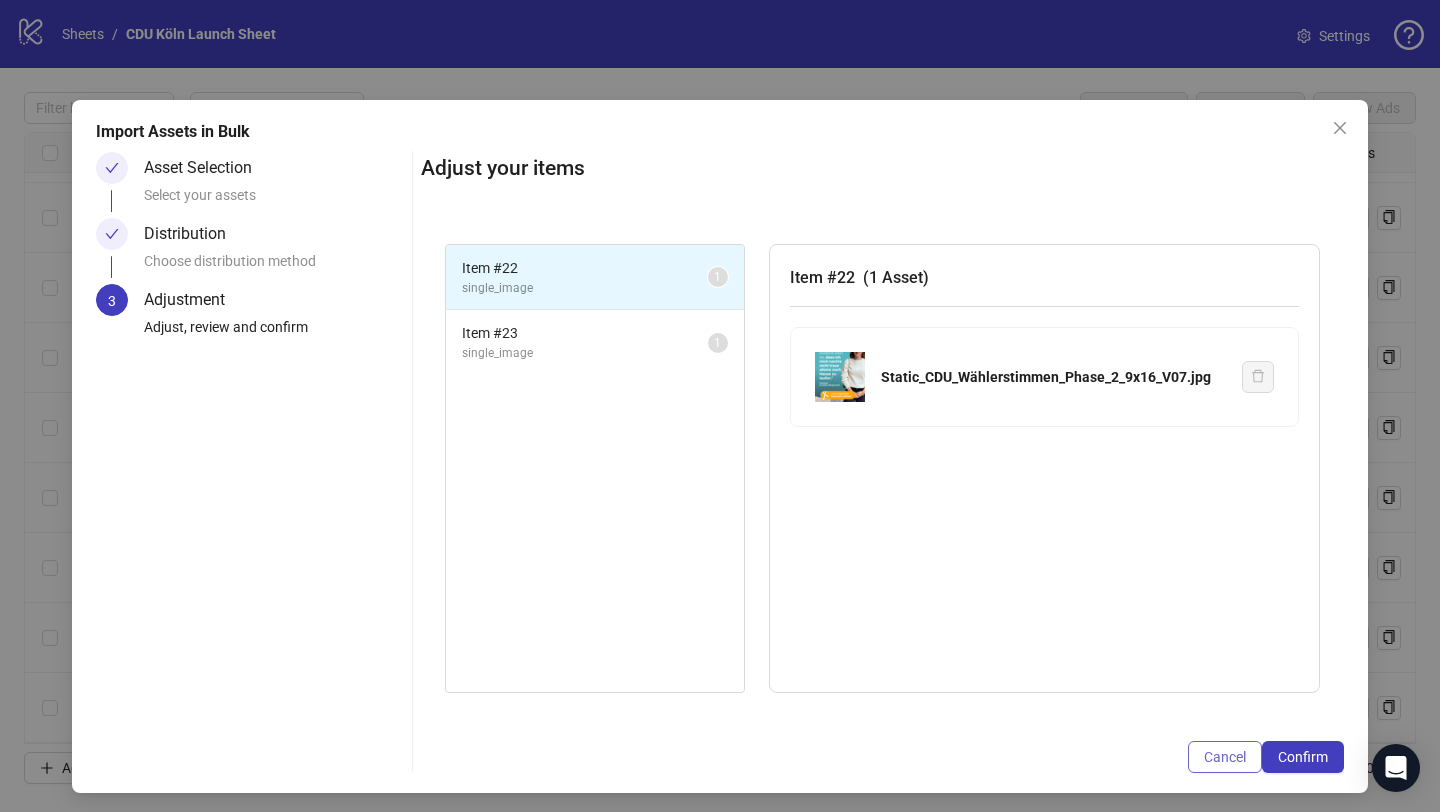 click on "Cancel" at bounding box center (1225, 757) 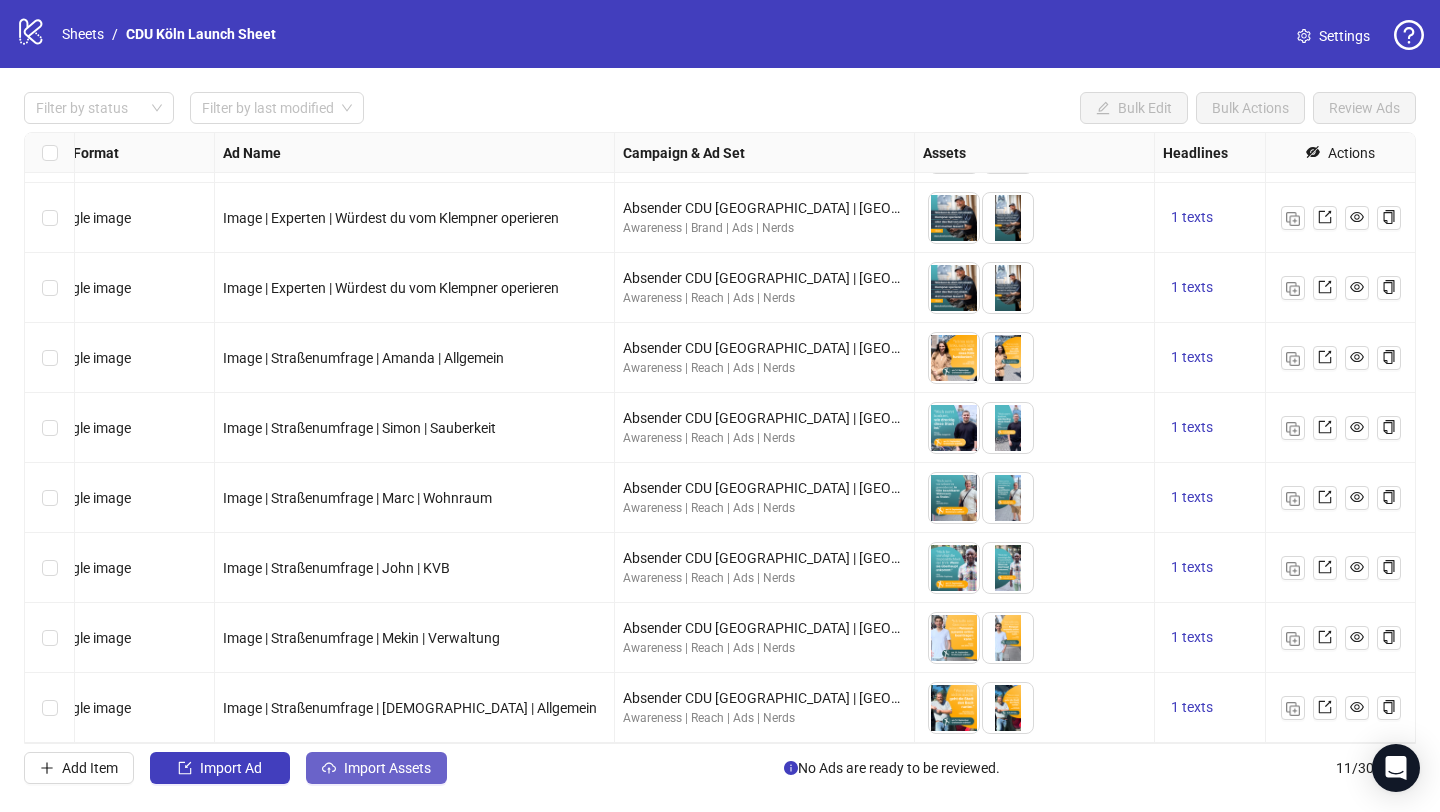click on "Import Assets" at bounding box center (376, 768) 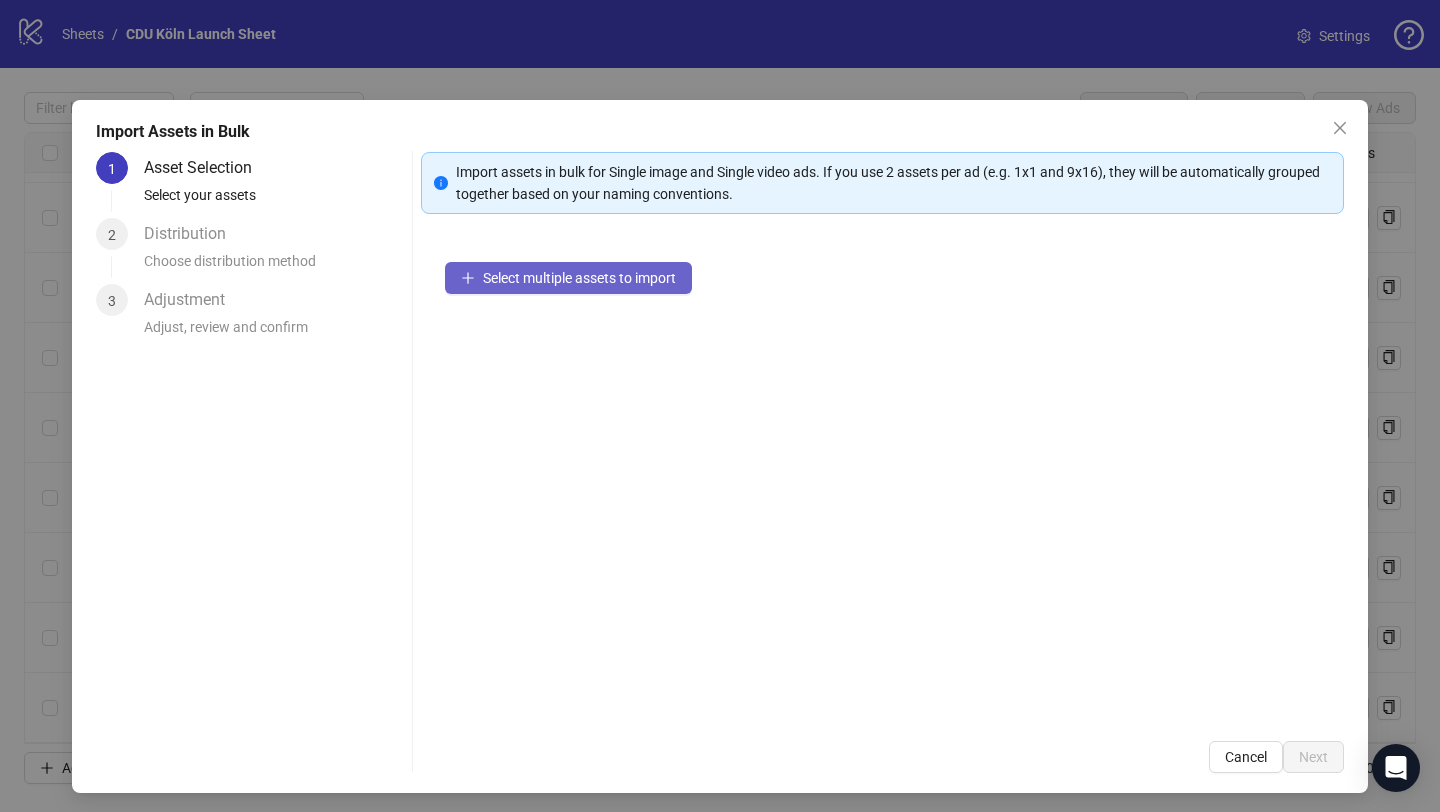 click on "Select multiple assets to import" at bounding box center (568, 278) 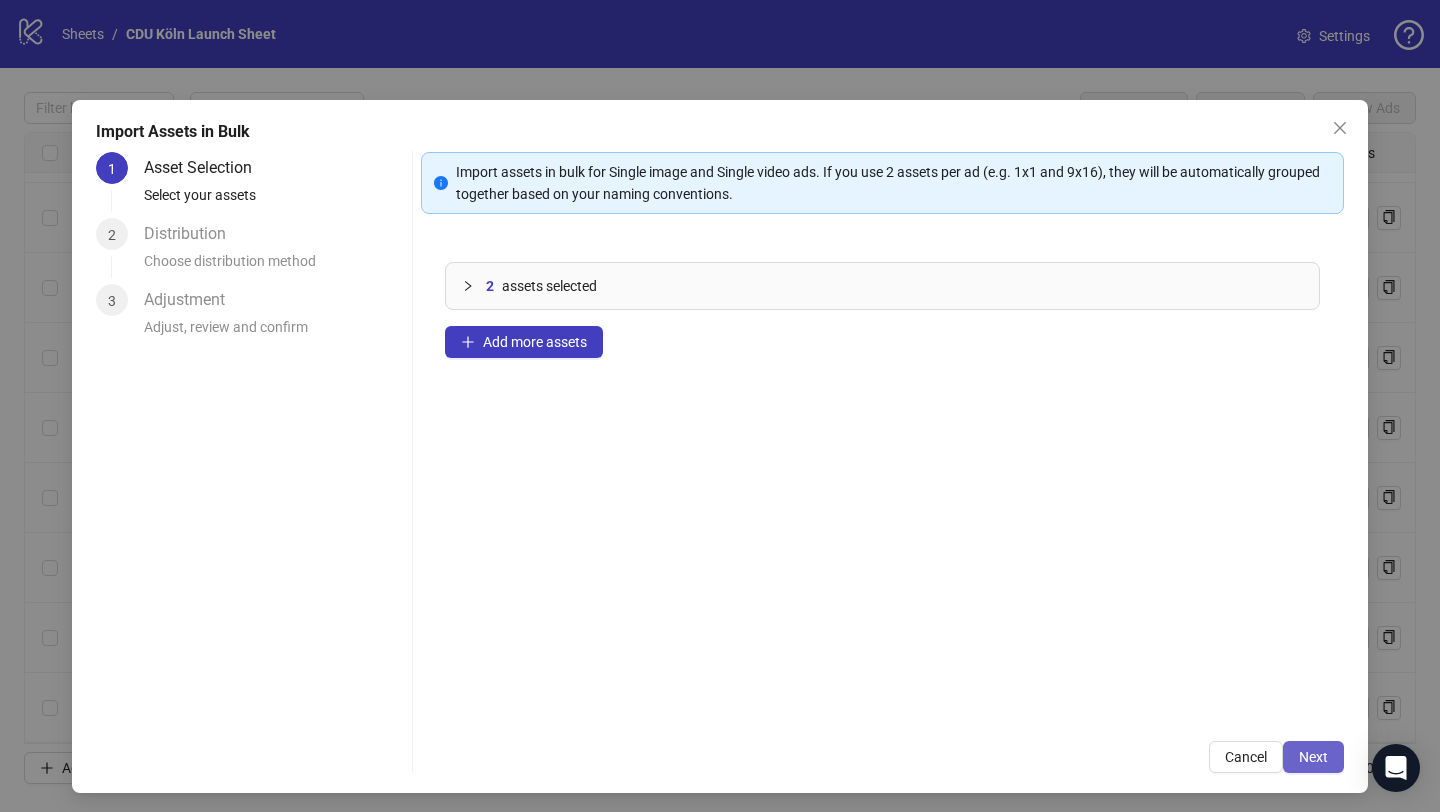 click on "Next" at bounding box center [1313, 757] 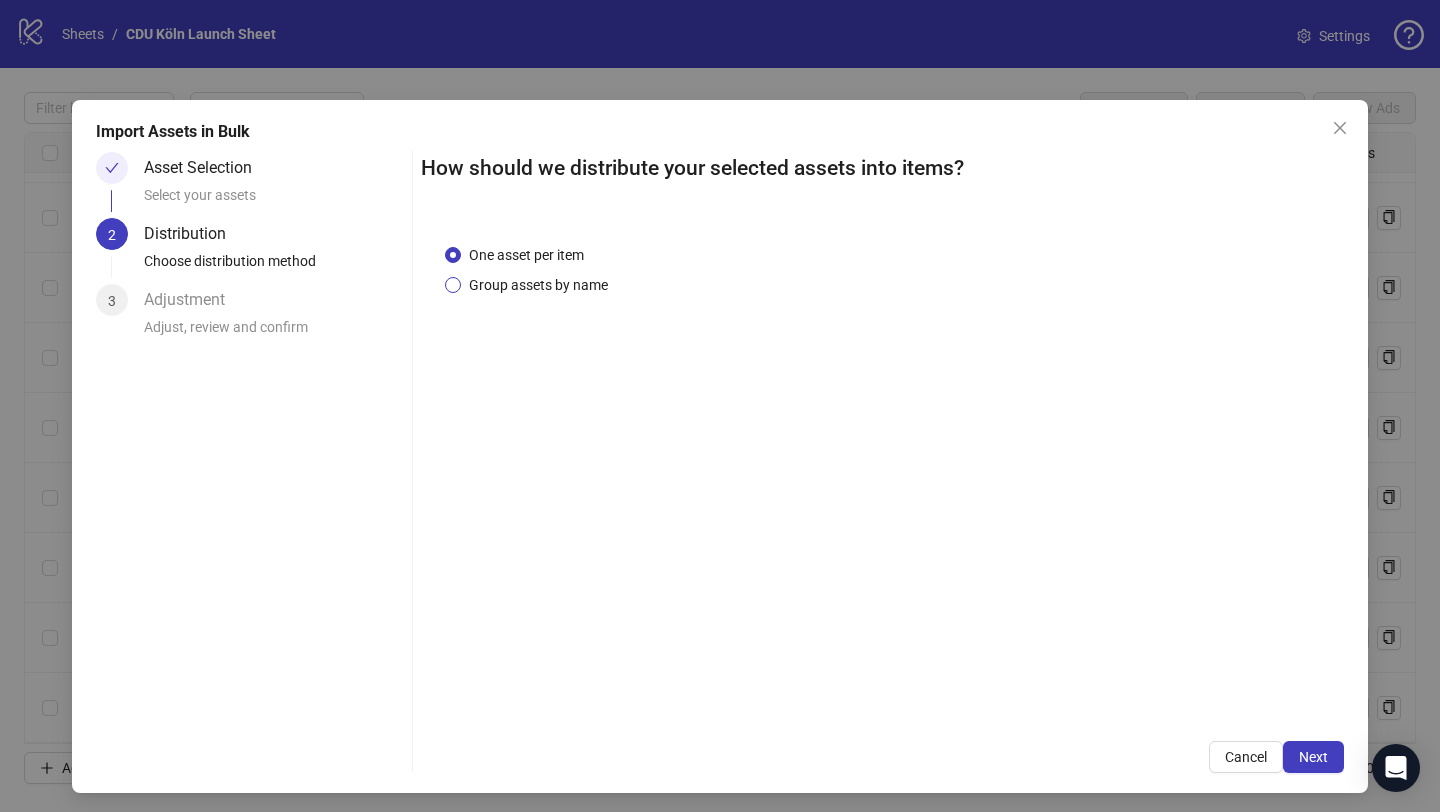 click on "Group assets by name" at bounding box center (538, 285) 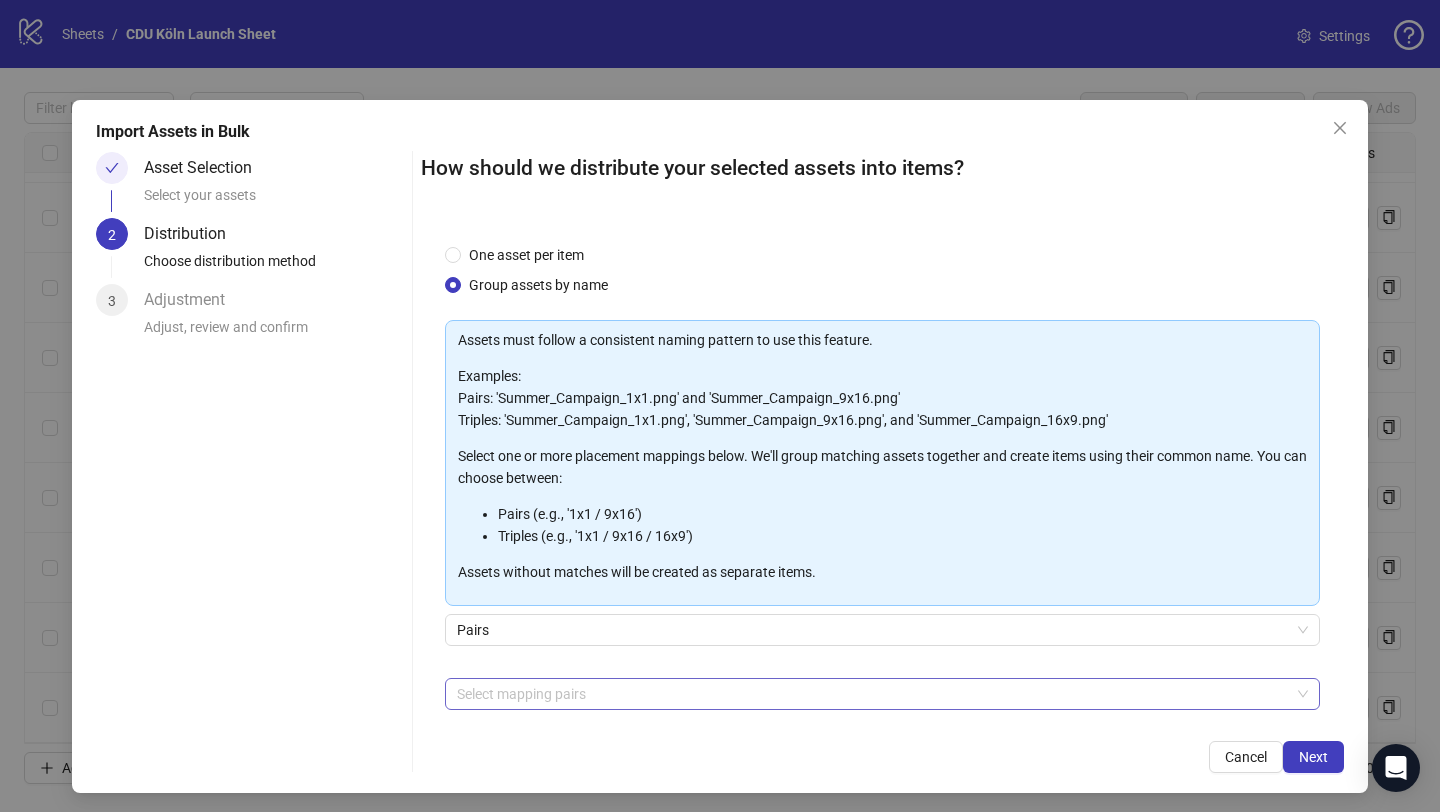 click at bounding box center (872, 694) 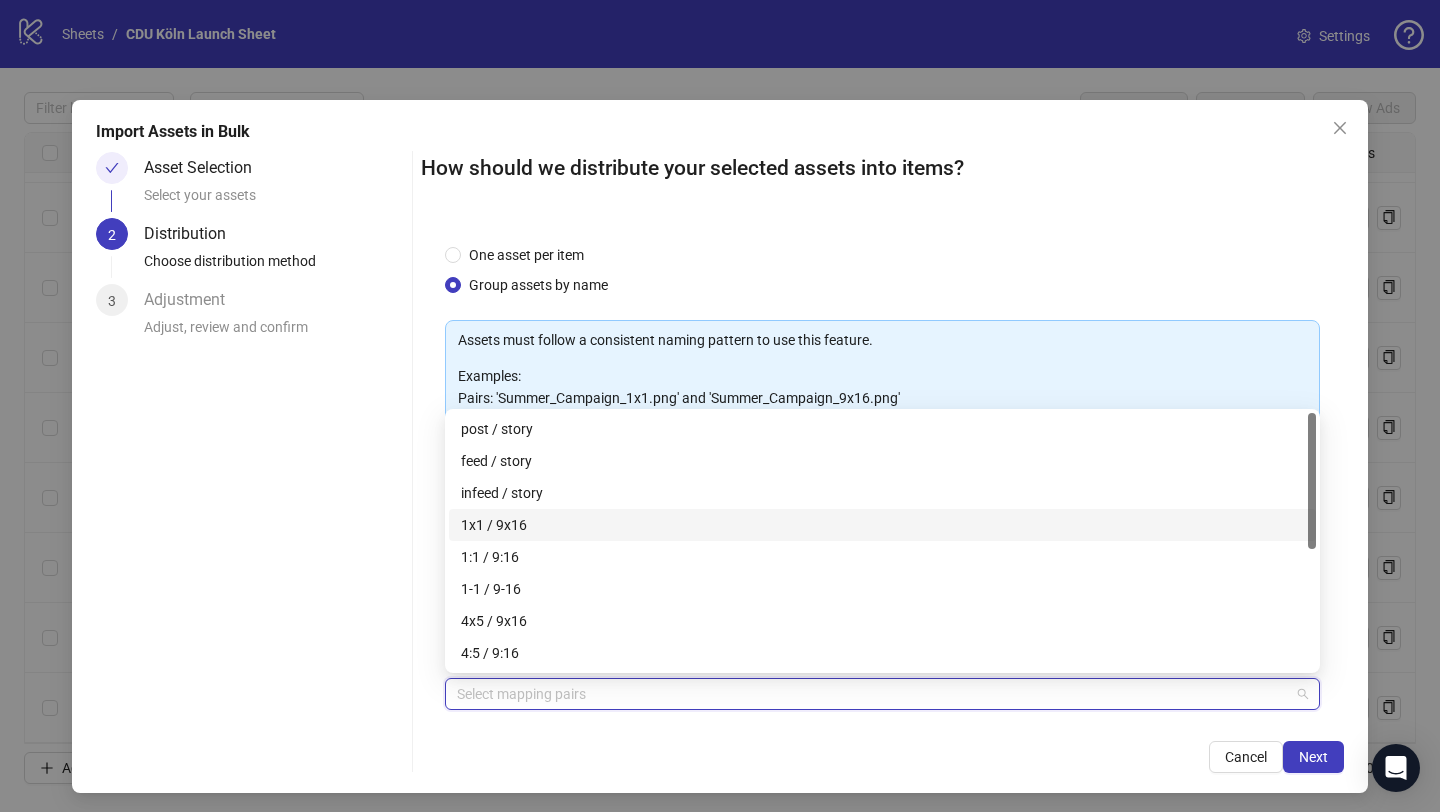 click on "1x1 / 9x16" at bounding box center [882, 525] 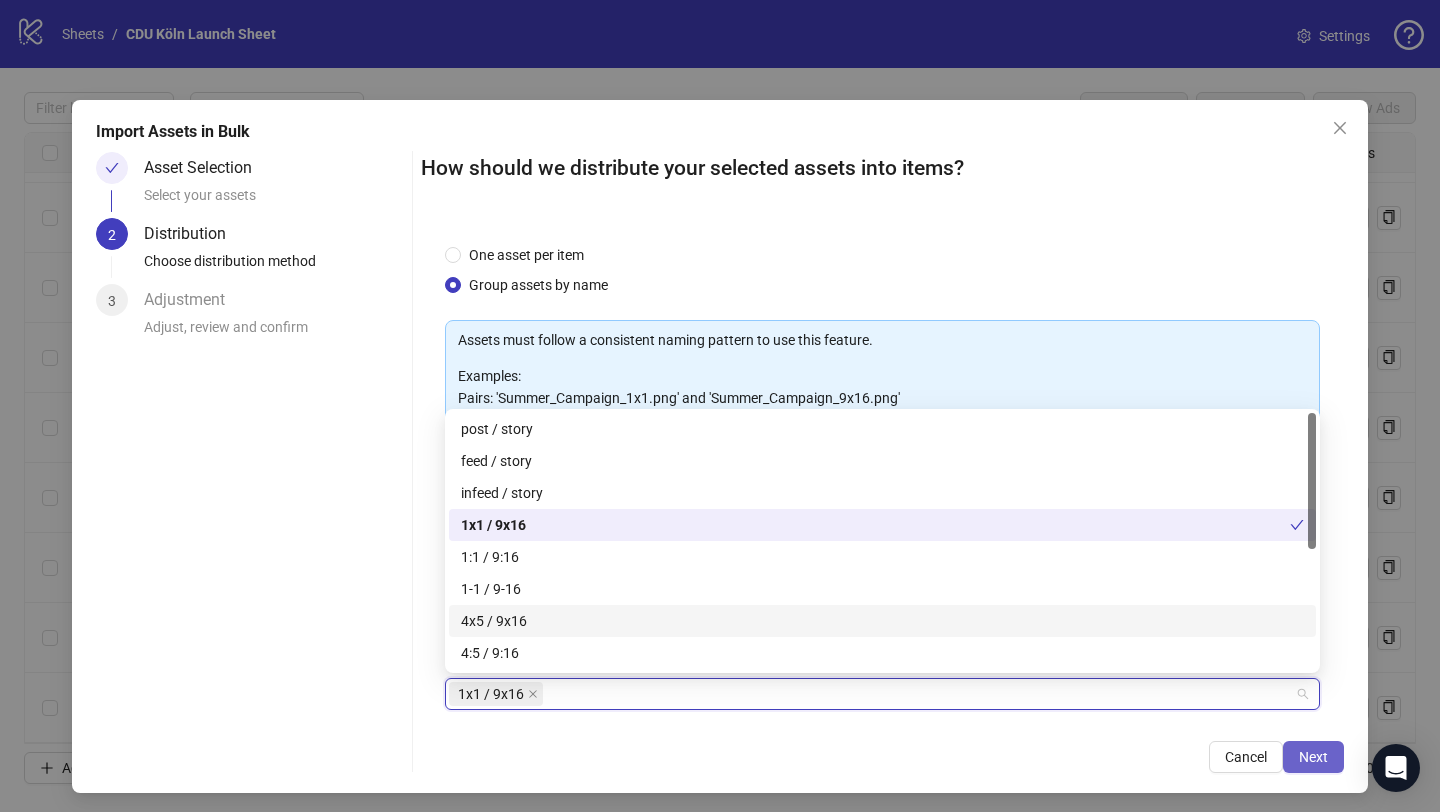 click on "Next" at bounding box center [1313, 757] 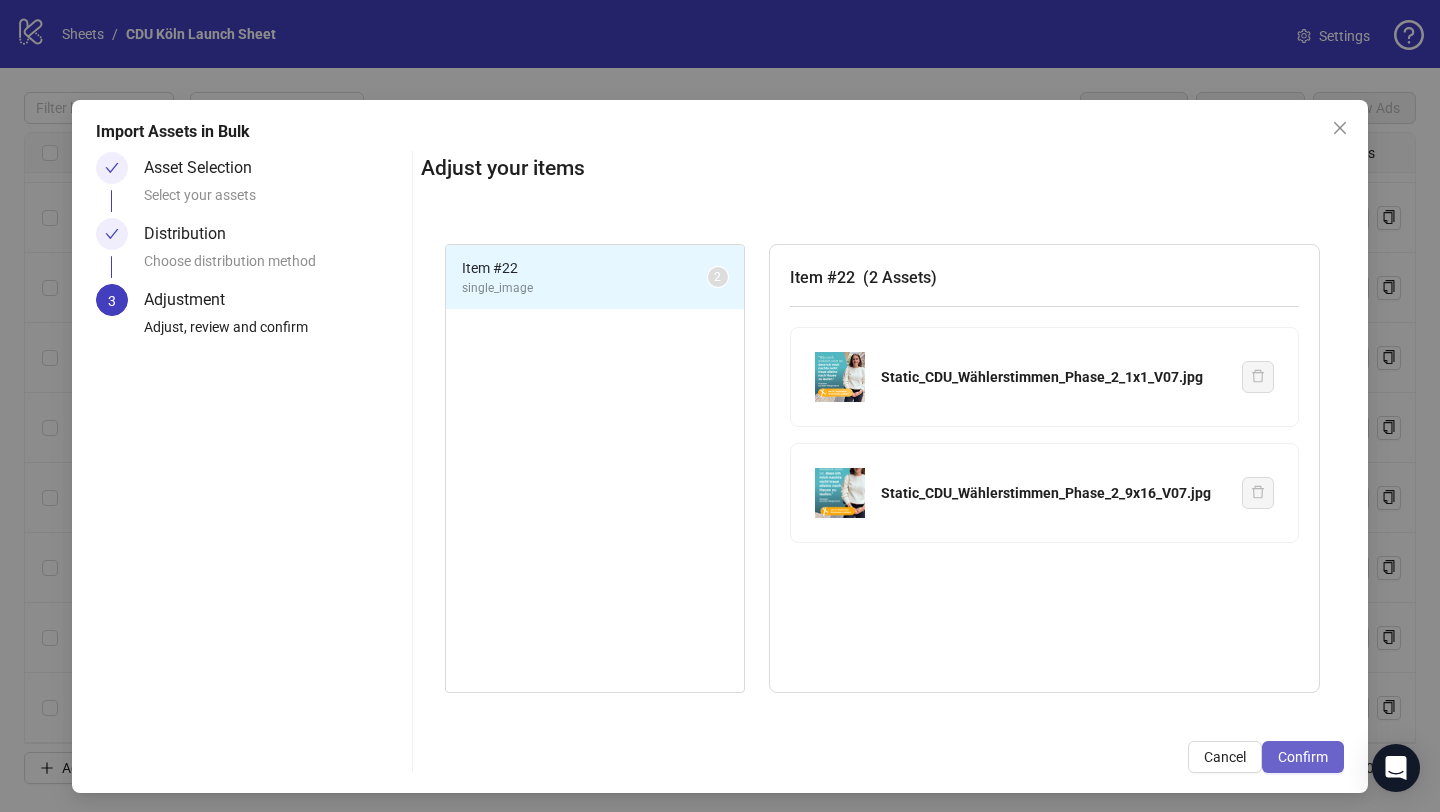 click on "Confirm" at bounding box center [1303, 757] 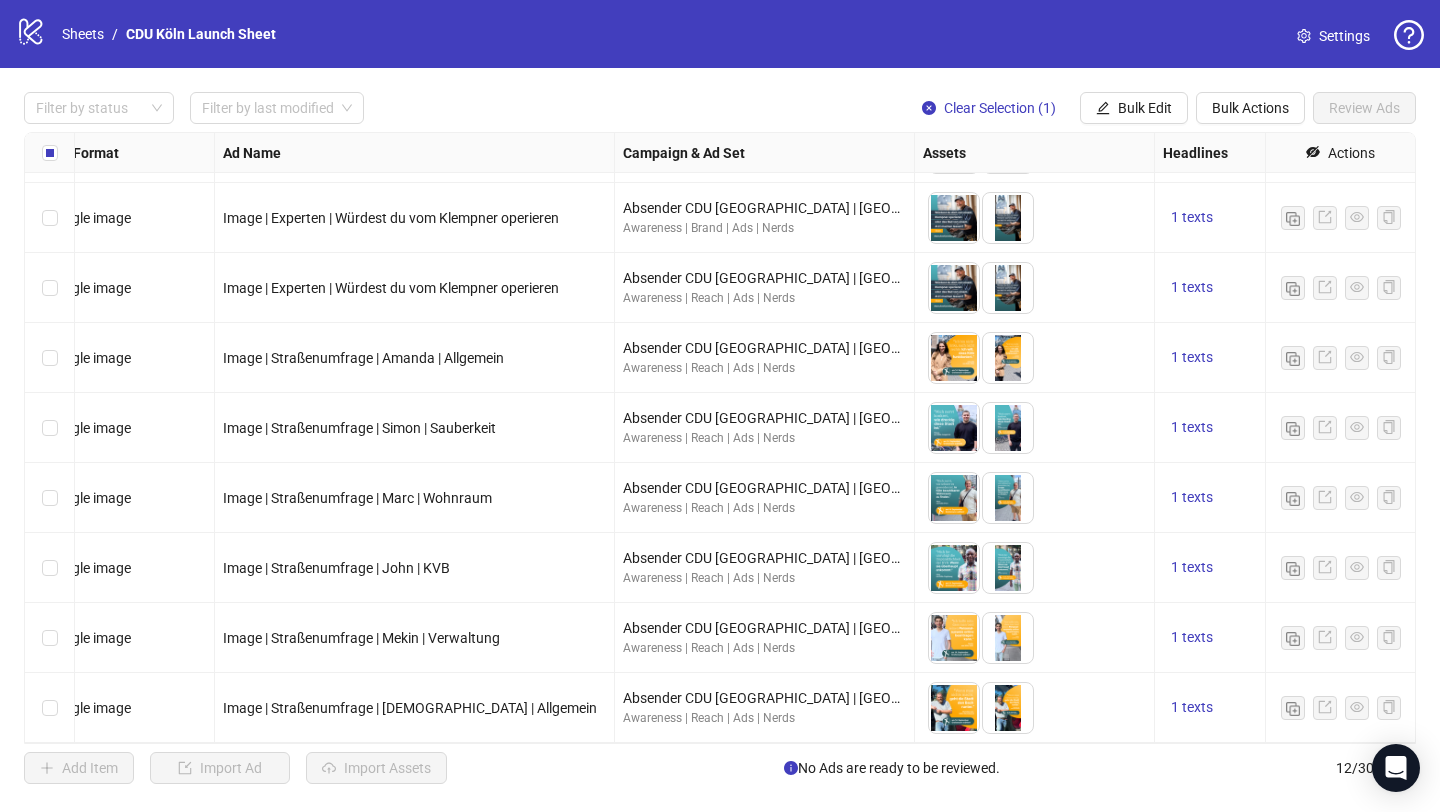 scroll, scrollTop: 270, scrollLeft: 30, axis: both 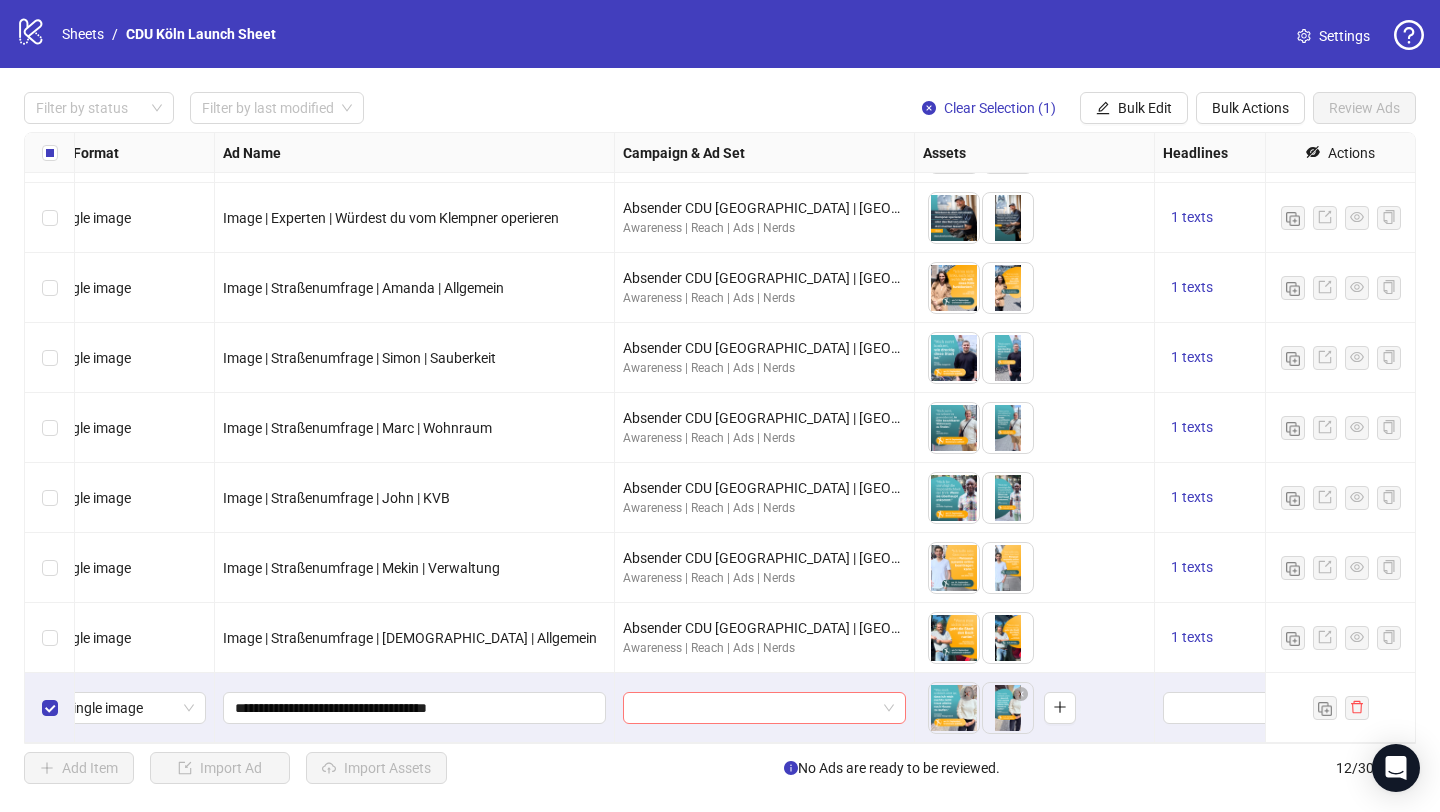 click at bounding box center (755, 708) 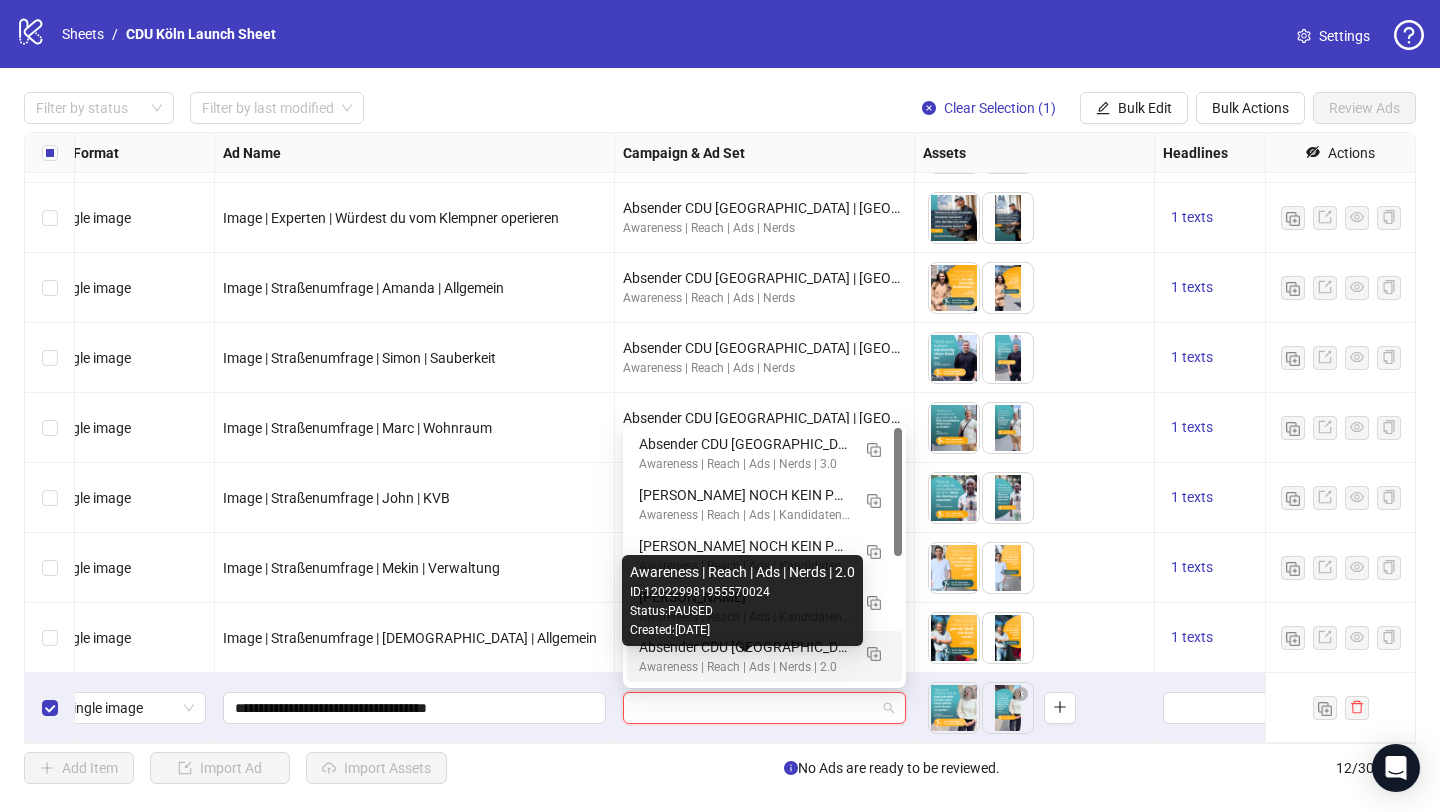 click on "Awareness | Reach | Ads | Nerds | 2.0" at bounding box center (744, 667) 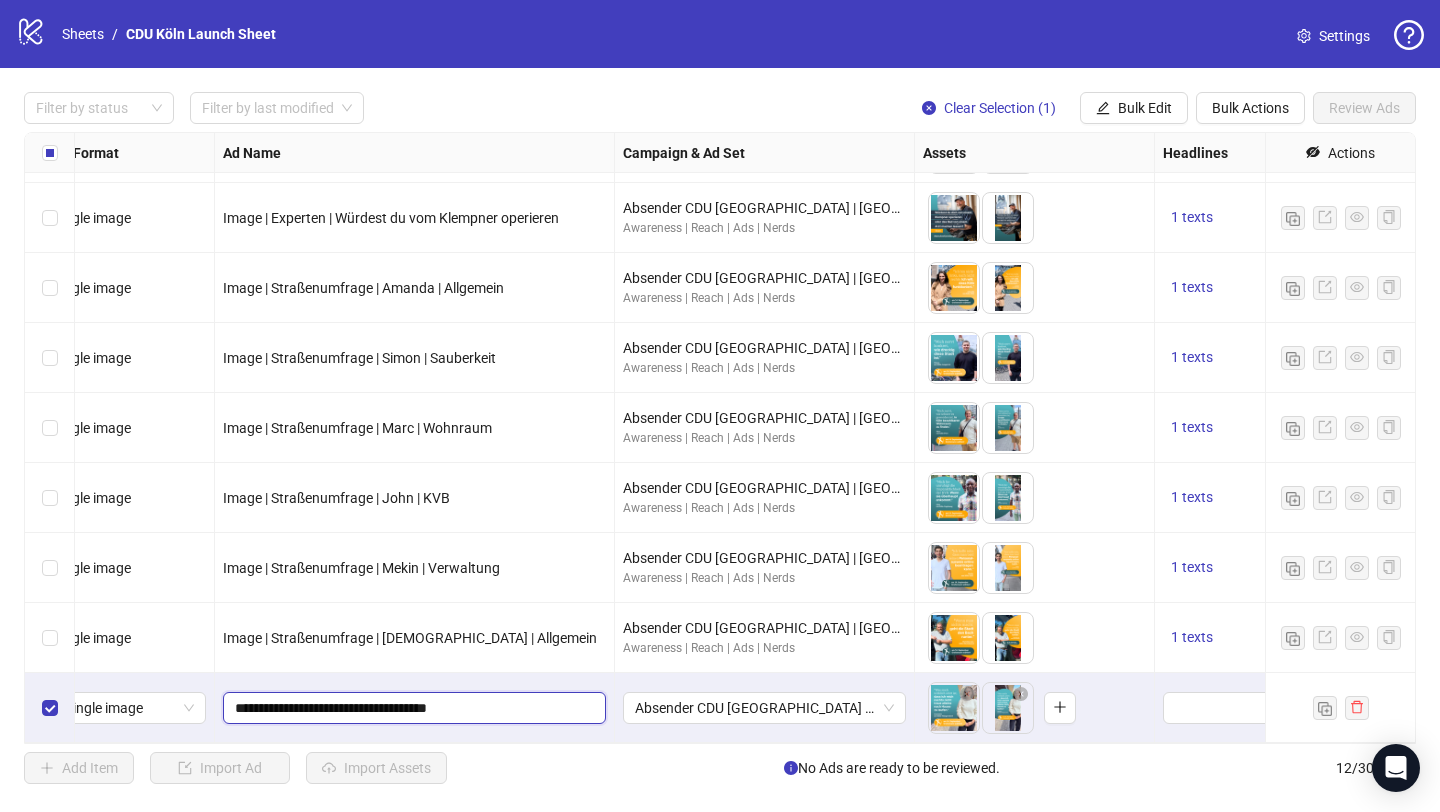 click on "**********" at bounding box center [412, 708] 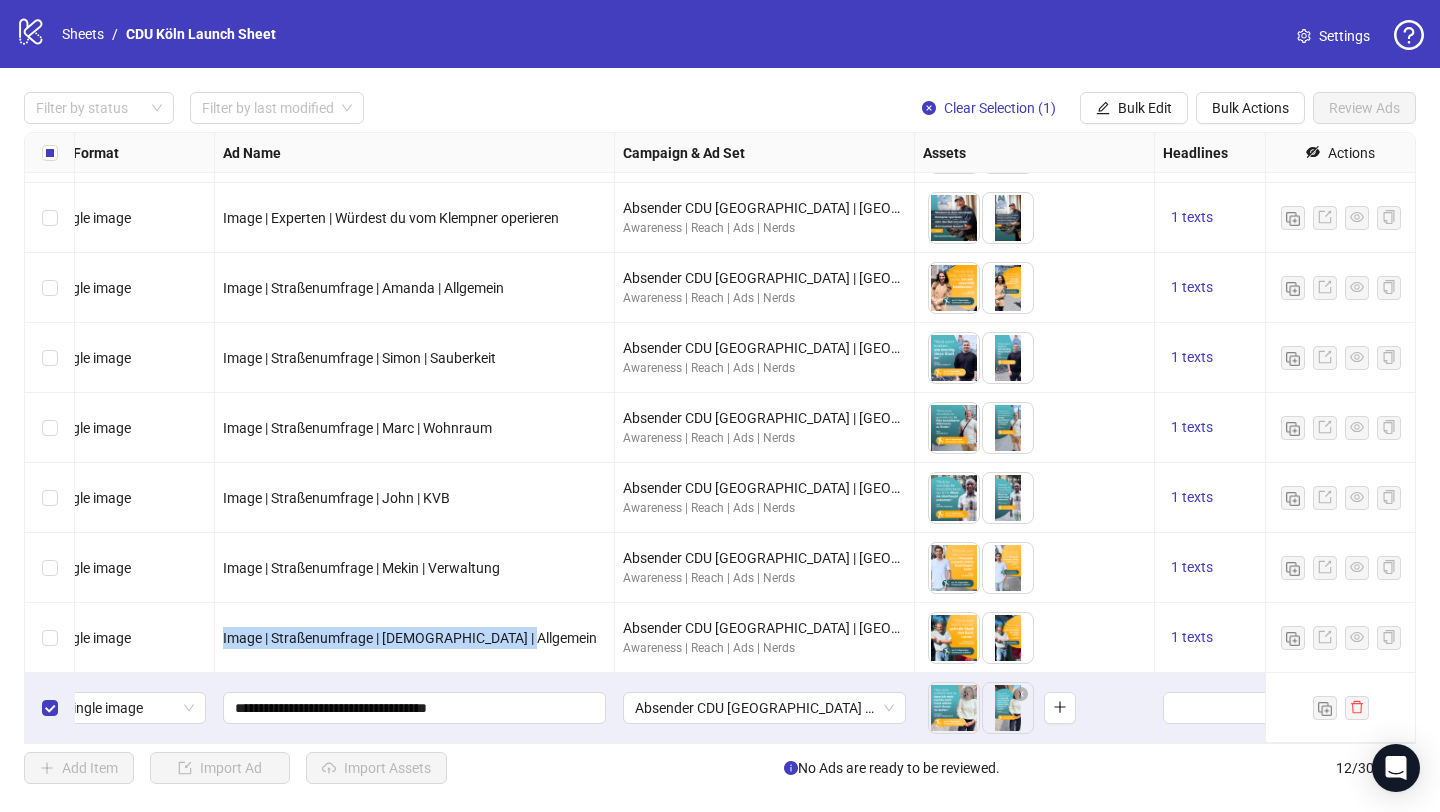 drag, startPoint x: 519, startPoint y: 639, endPoint x: 203, endPoint y: 636, distance: 316.01425 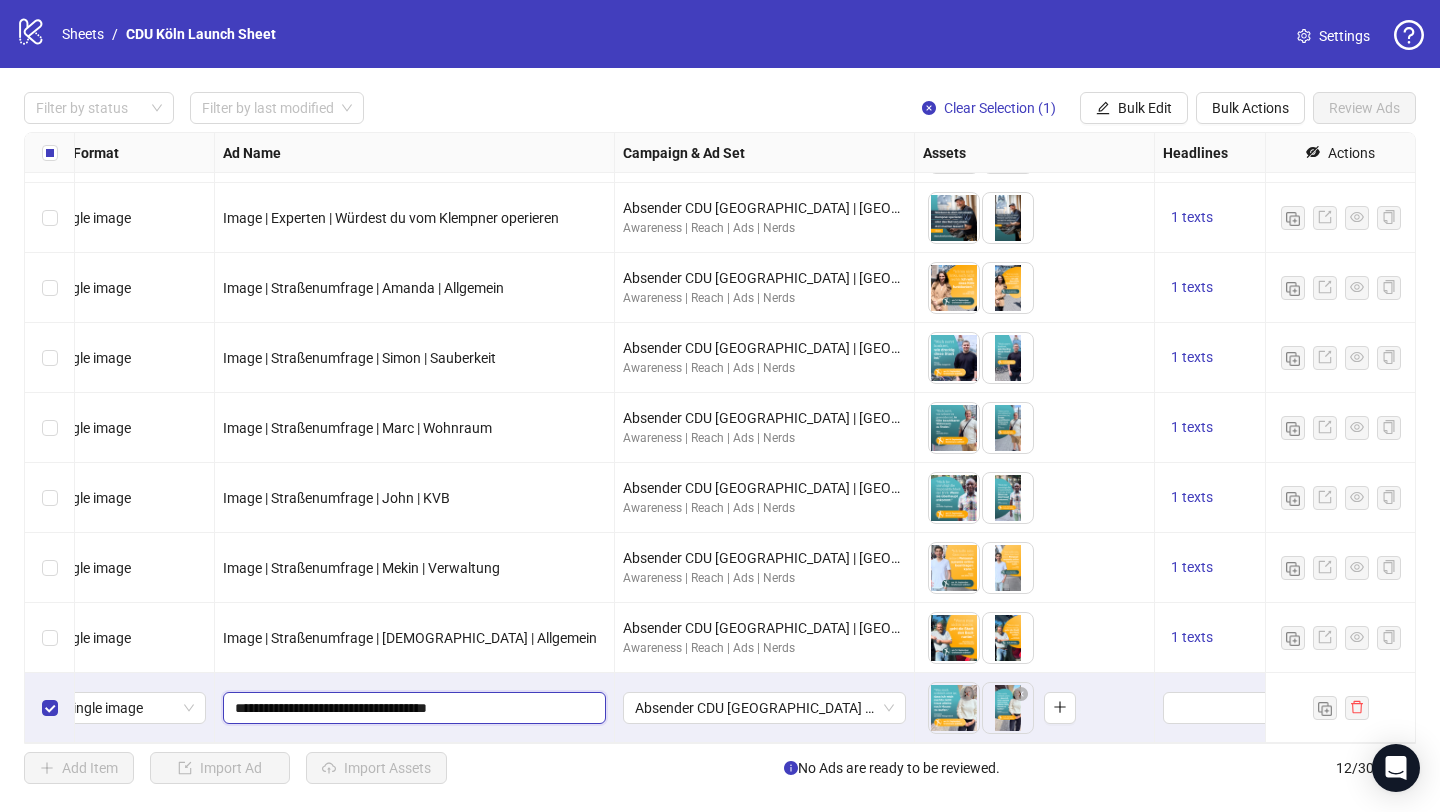 click on "**********" at bounding box center [412, 708] 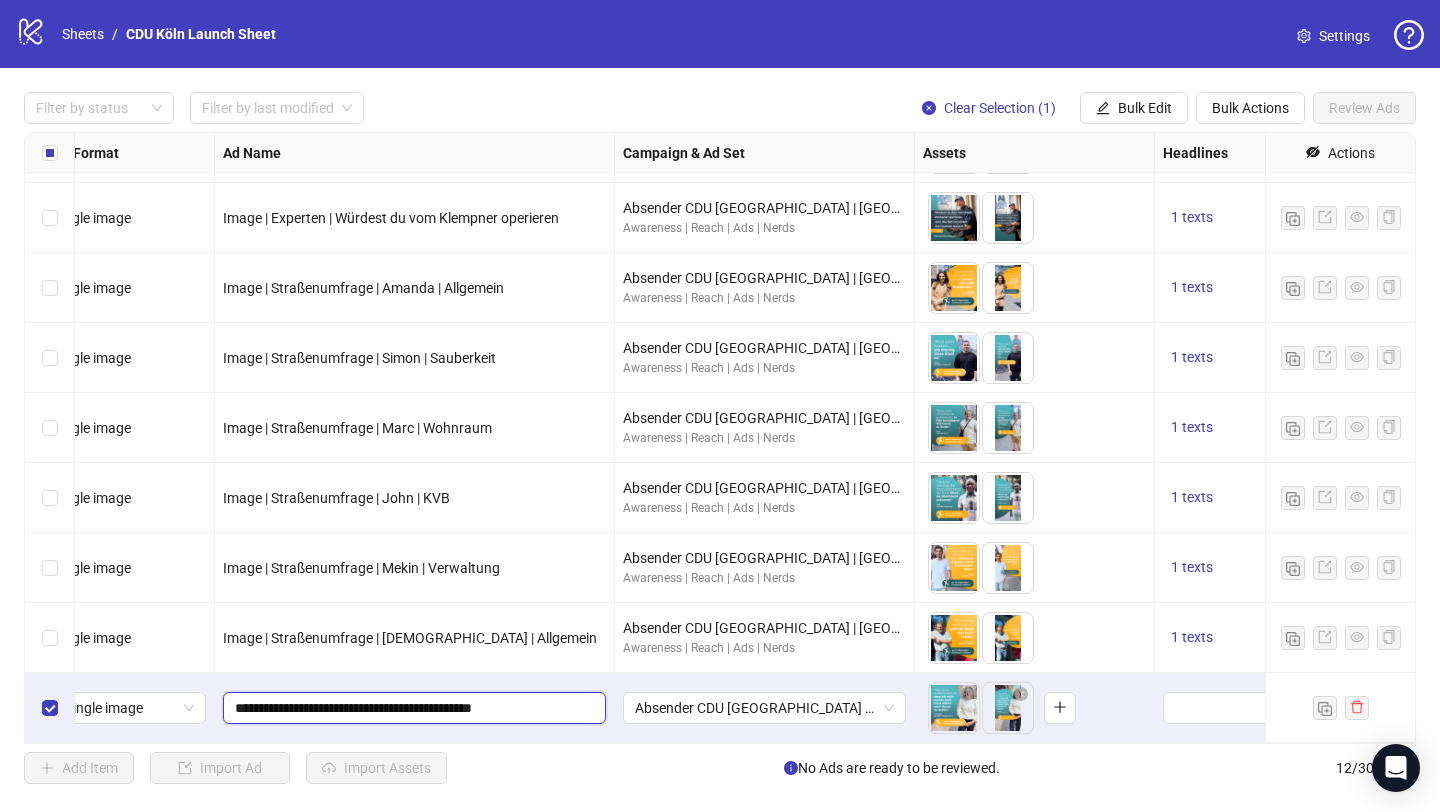 click on "**********" at bounding box center (412, 708) 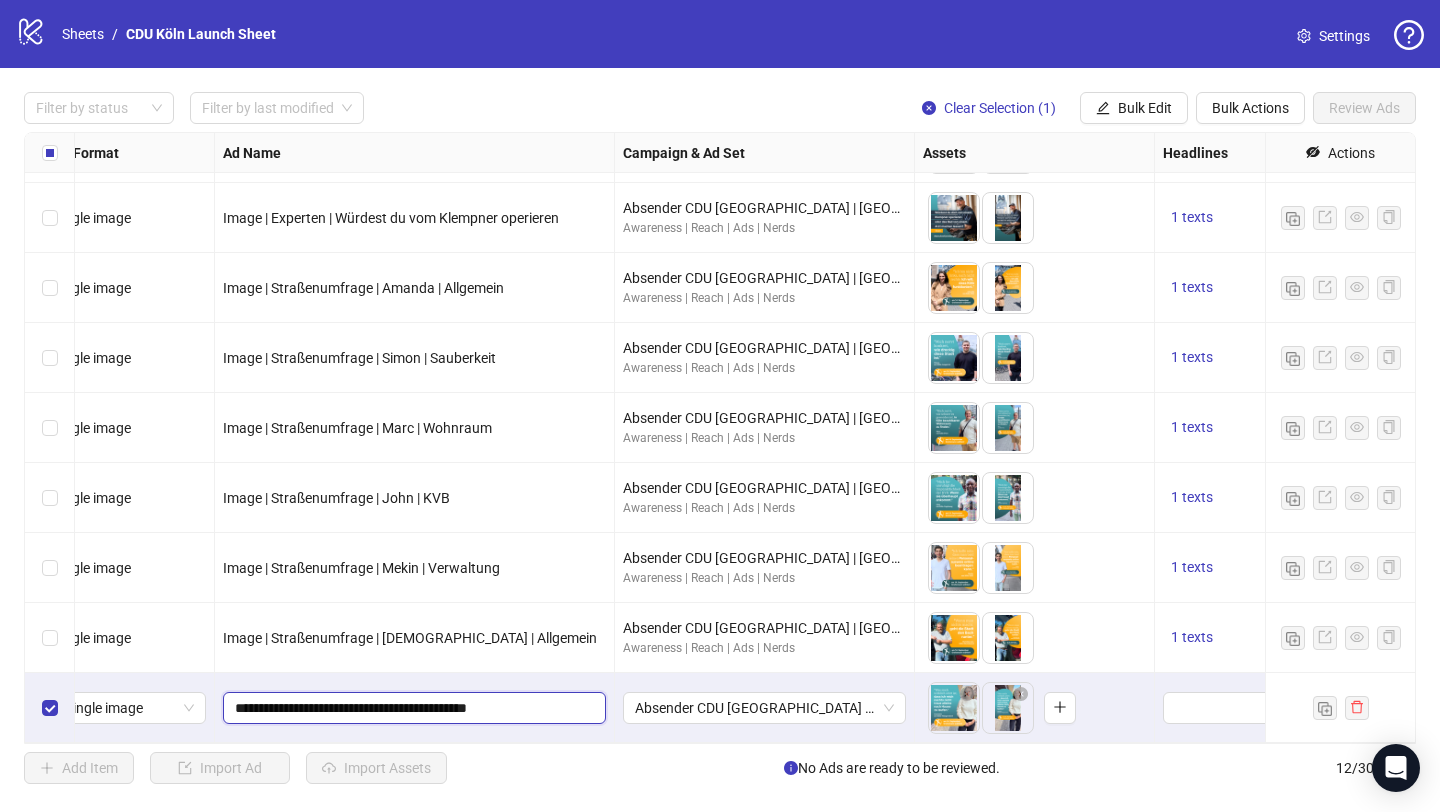 type on "**********" 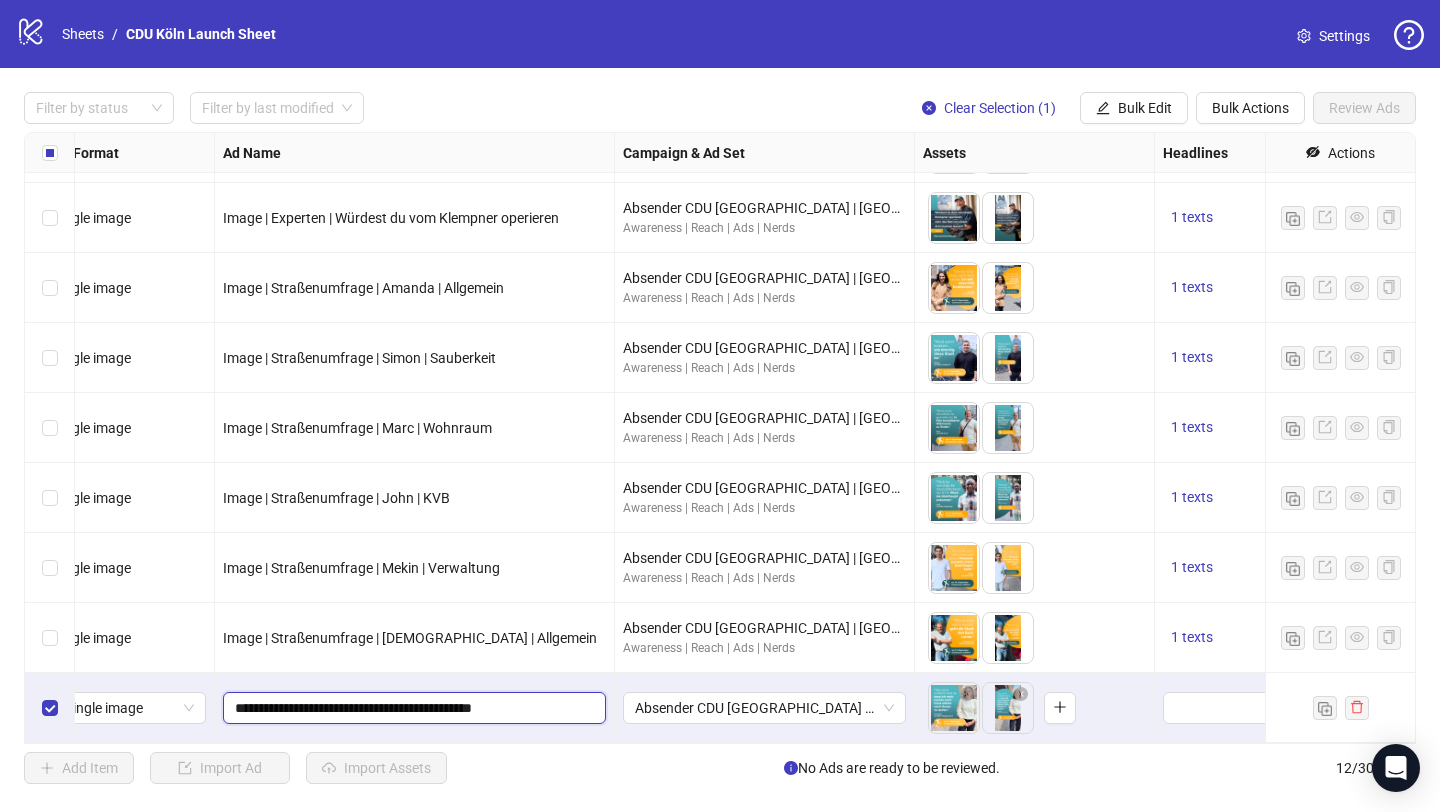 click on "**********" at bounding box center (412, 708) 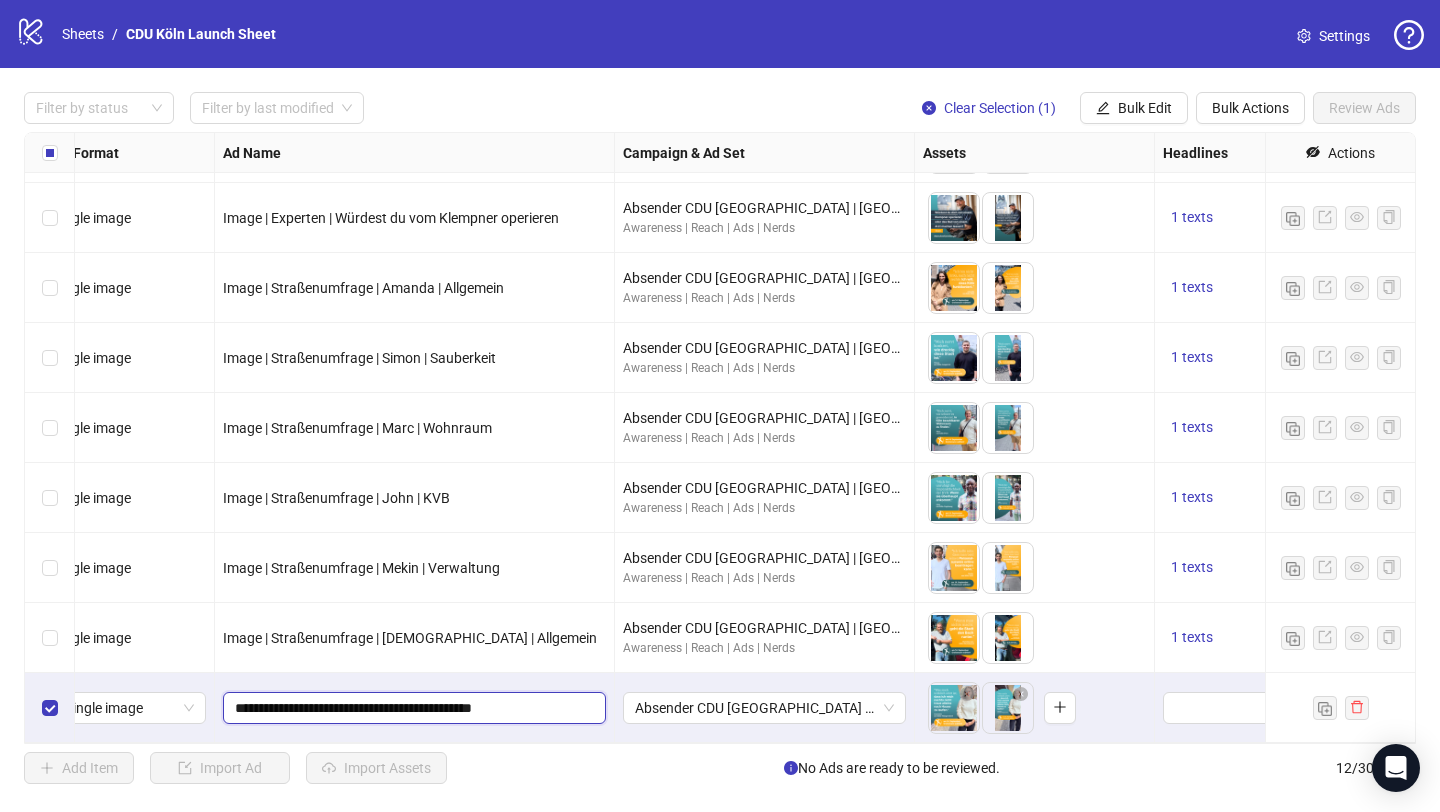 type on "**********" 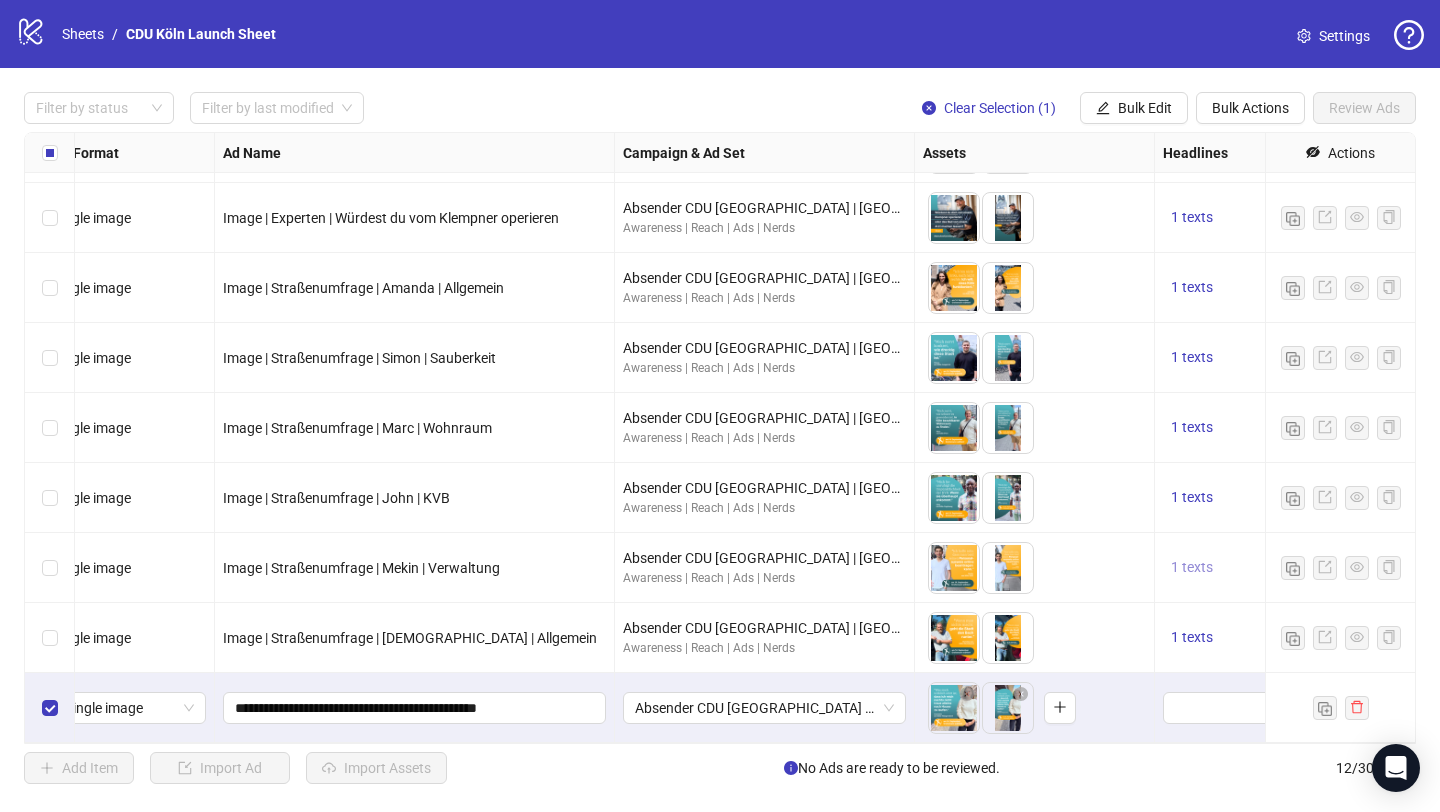 click on "1 texts" at bounding box center (1192, 567) 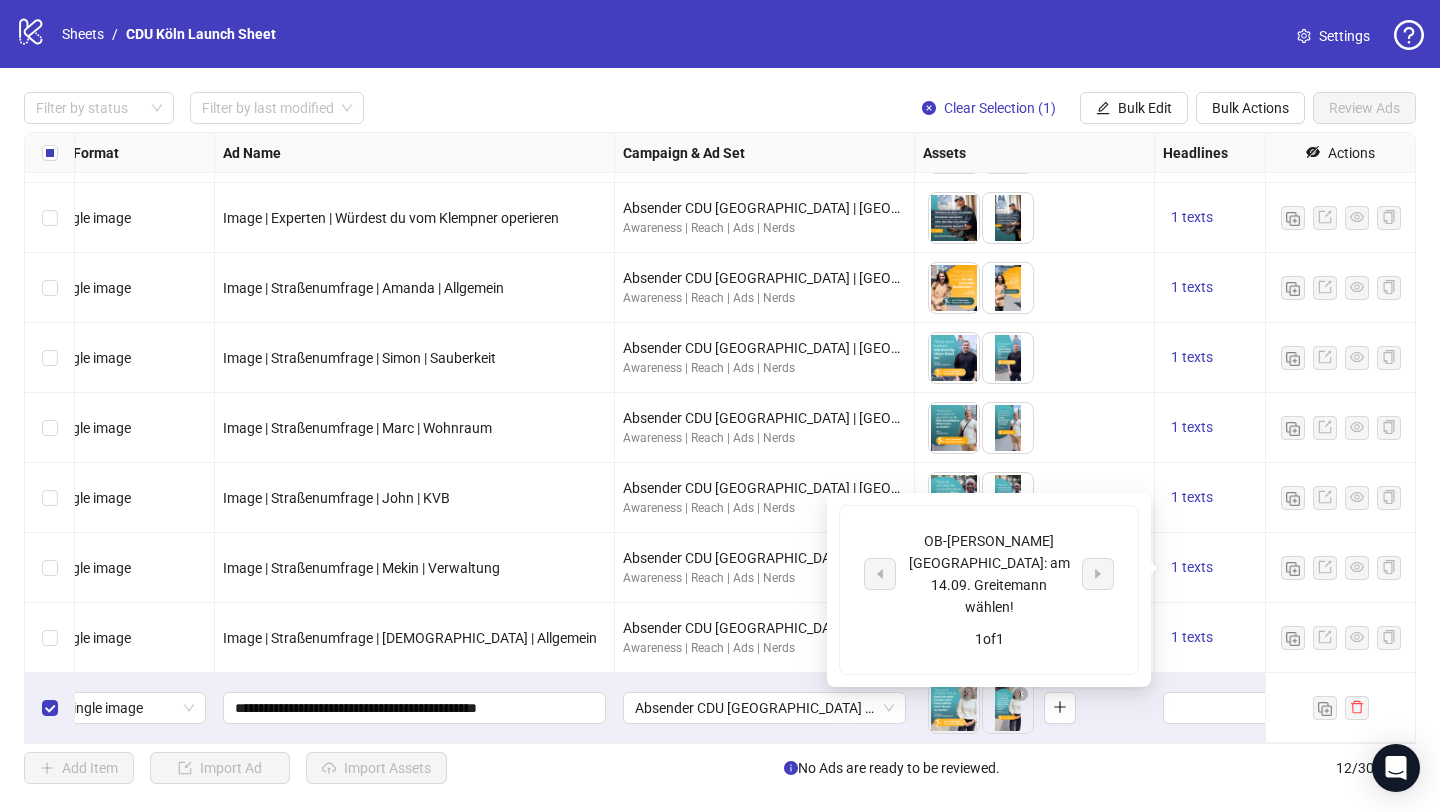 click on "OB-[PERSON_NAME] [GEOGRAPHIC_DATA]: am 14.09. Greitemann wählen!" at bounding box center (989, 574) 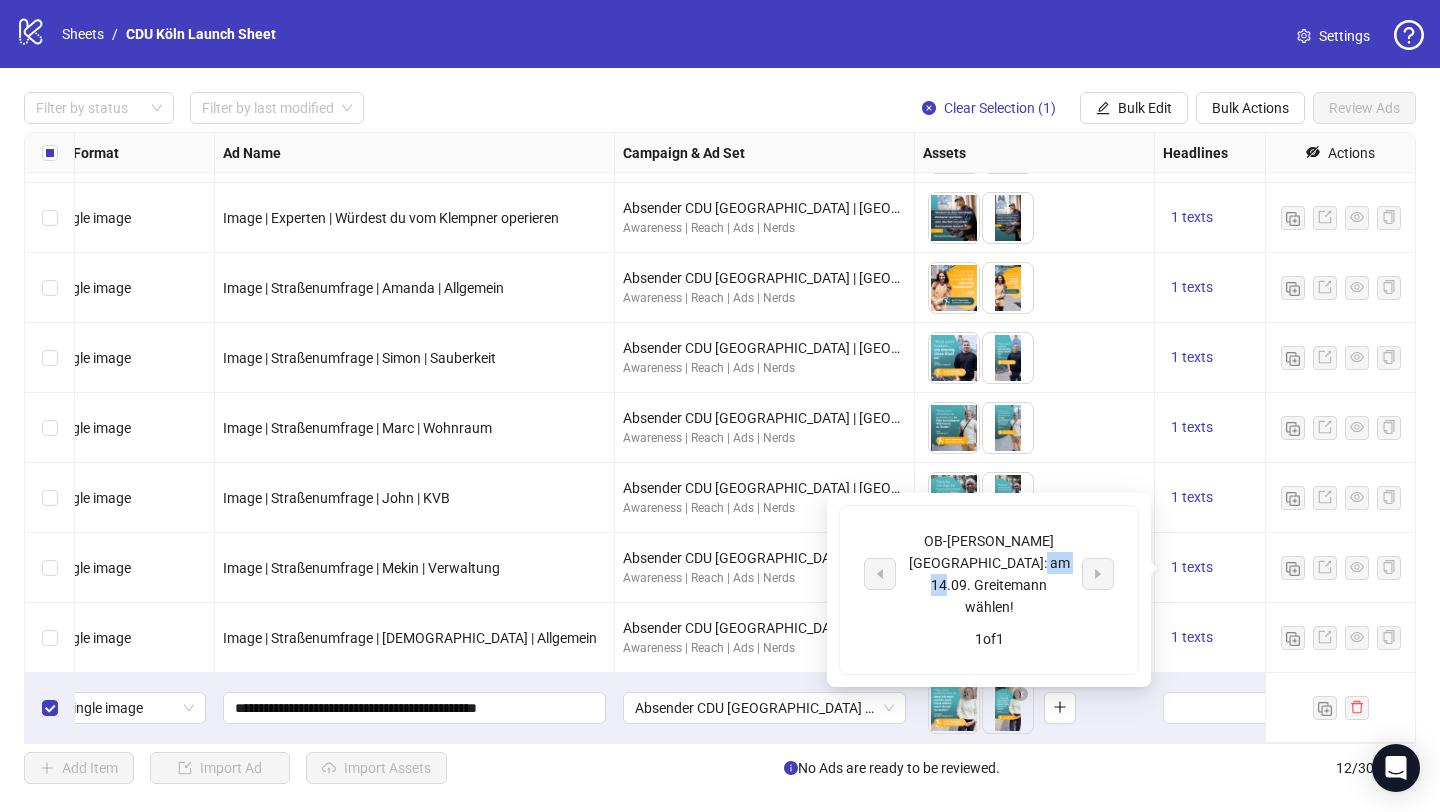 click on "OB-[PERSON_NAME] [GEOGRAPHIC_DATA]: am 14.09. Greitemann wählen!" at bounding box center (989, 574) 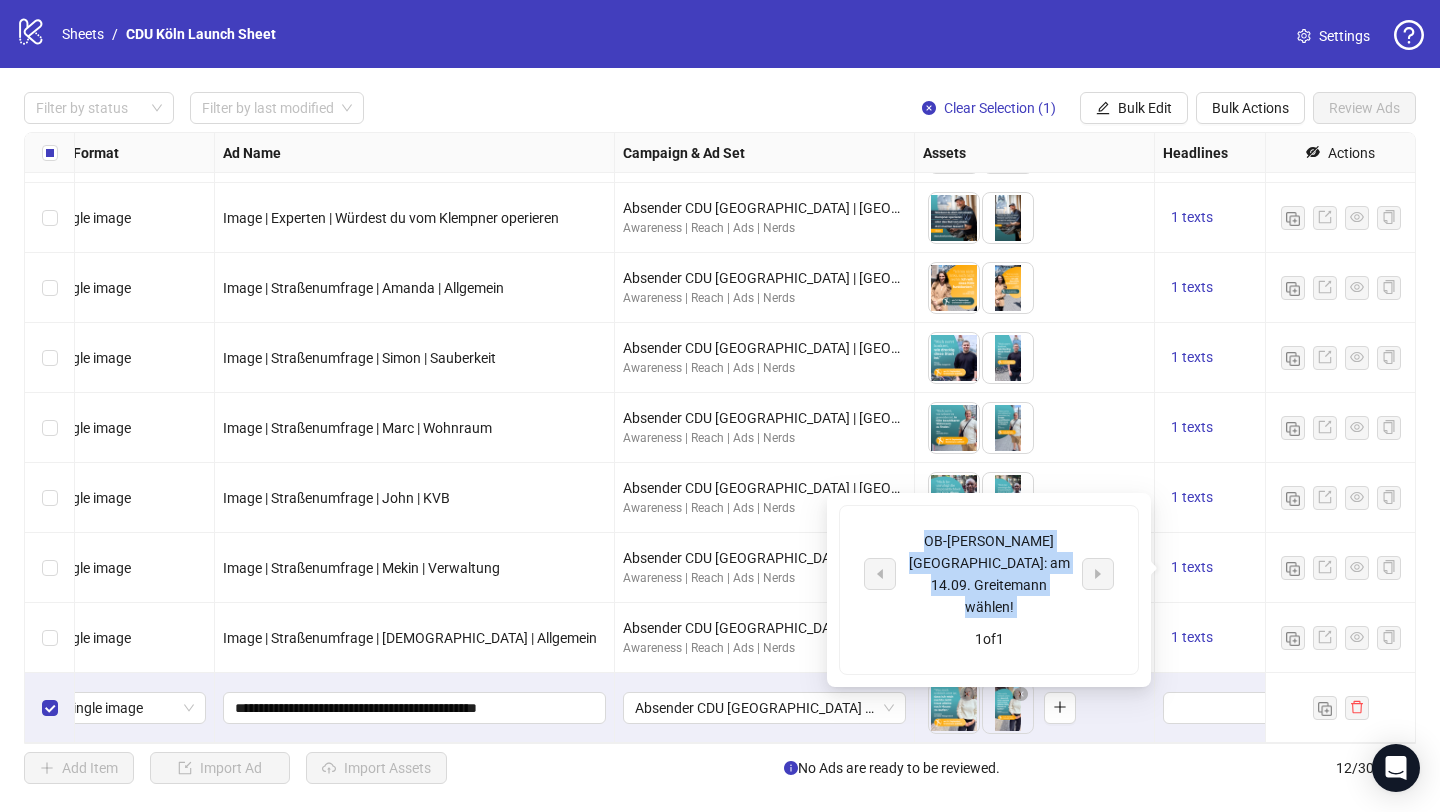 click on "OB-[PERSON_NAME] [GEOGRAPHIC_DATA]: am 14.09. Greitemann wählen!" at bounding box center (989, 574) 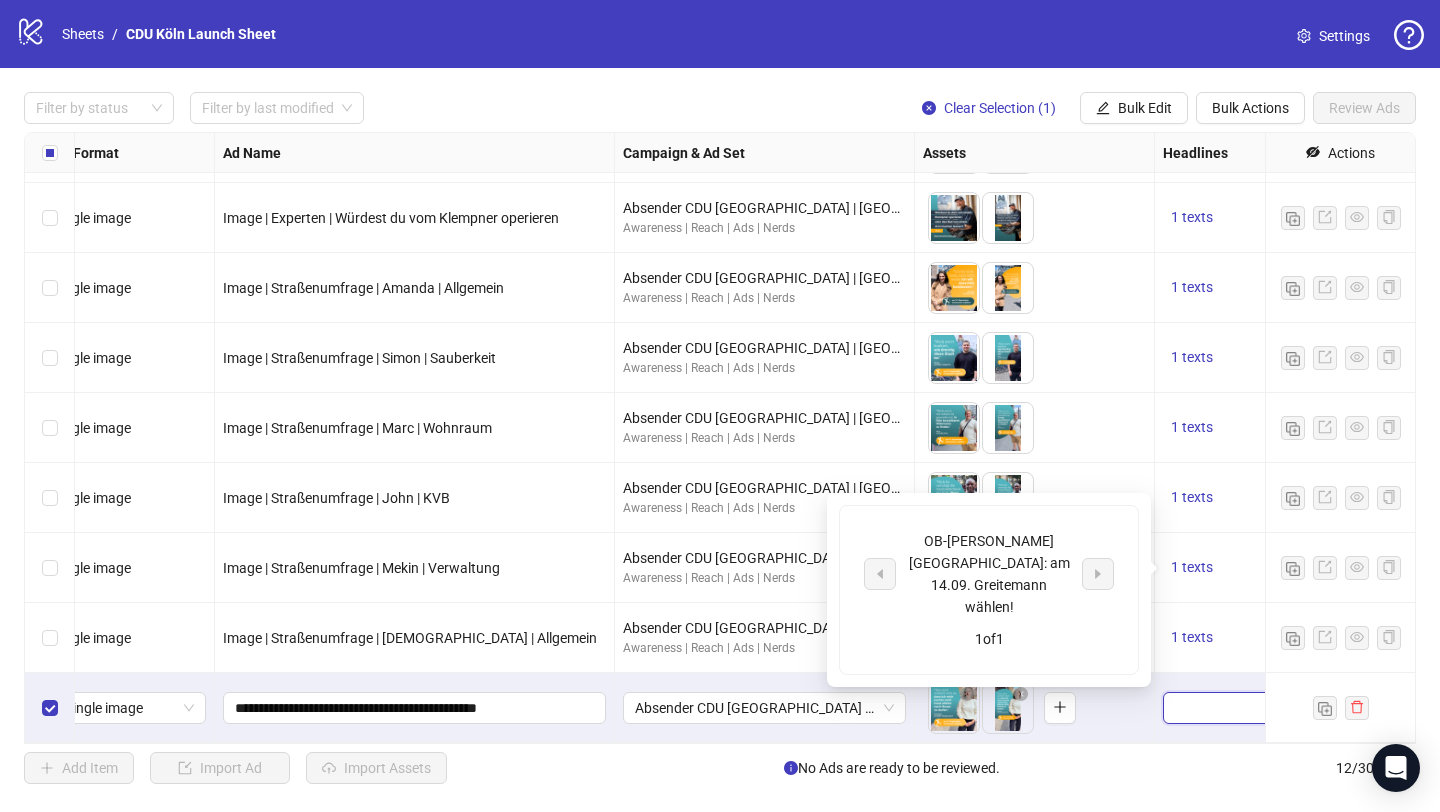 click at bounding box center [1302, 708] 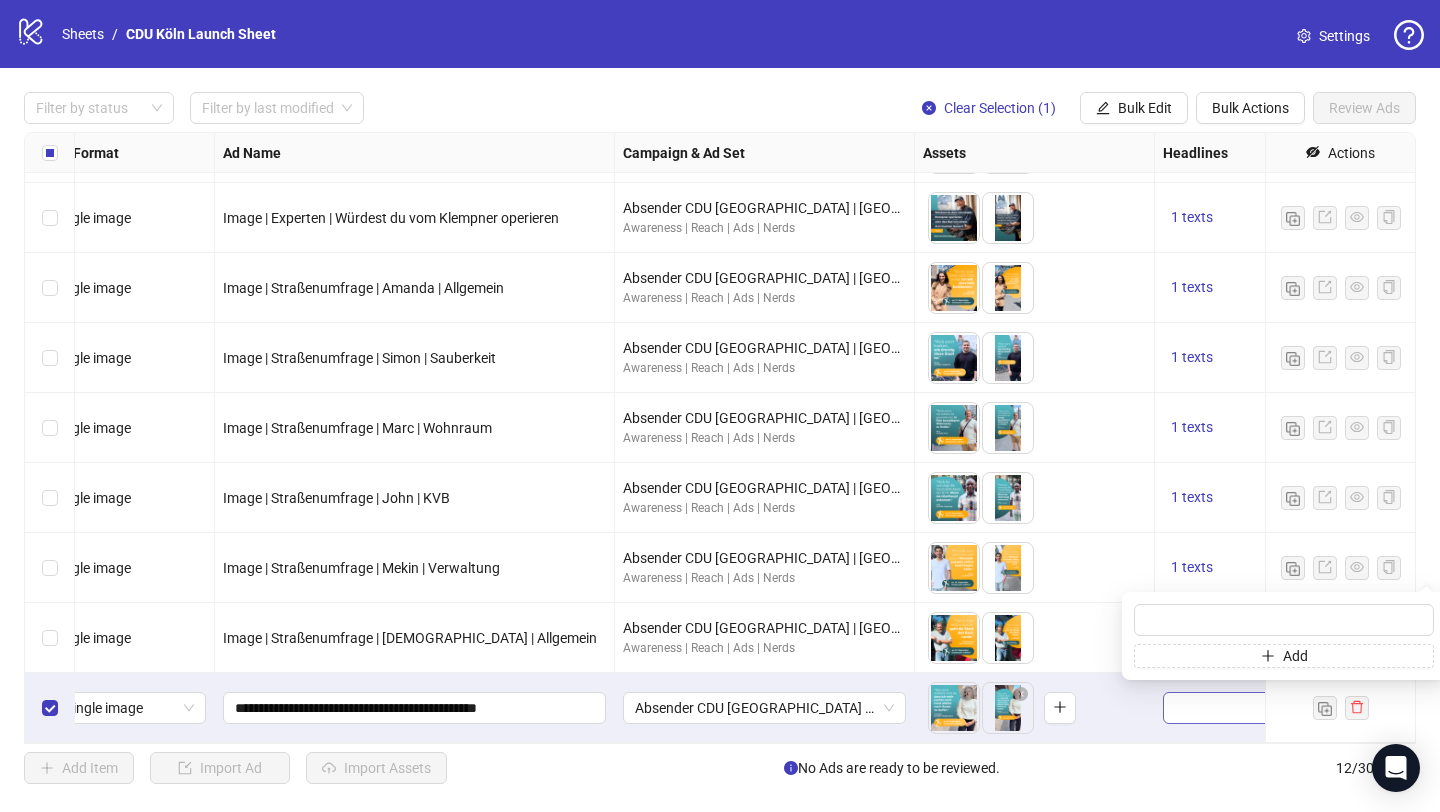 type on "**********" 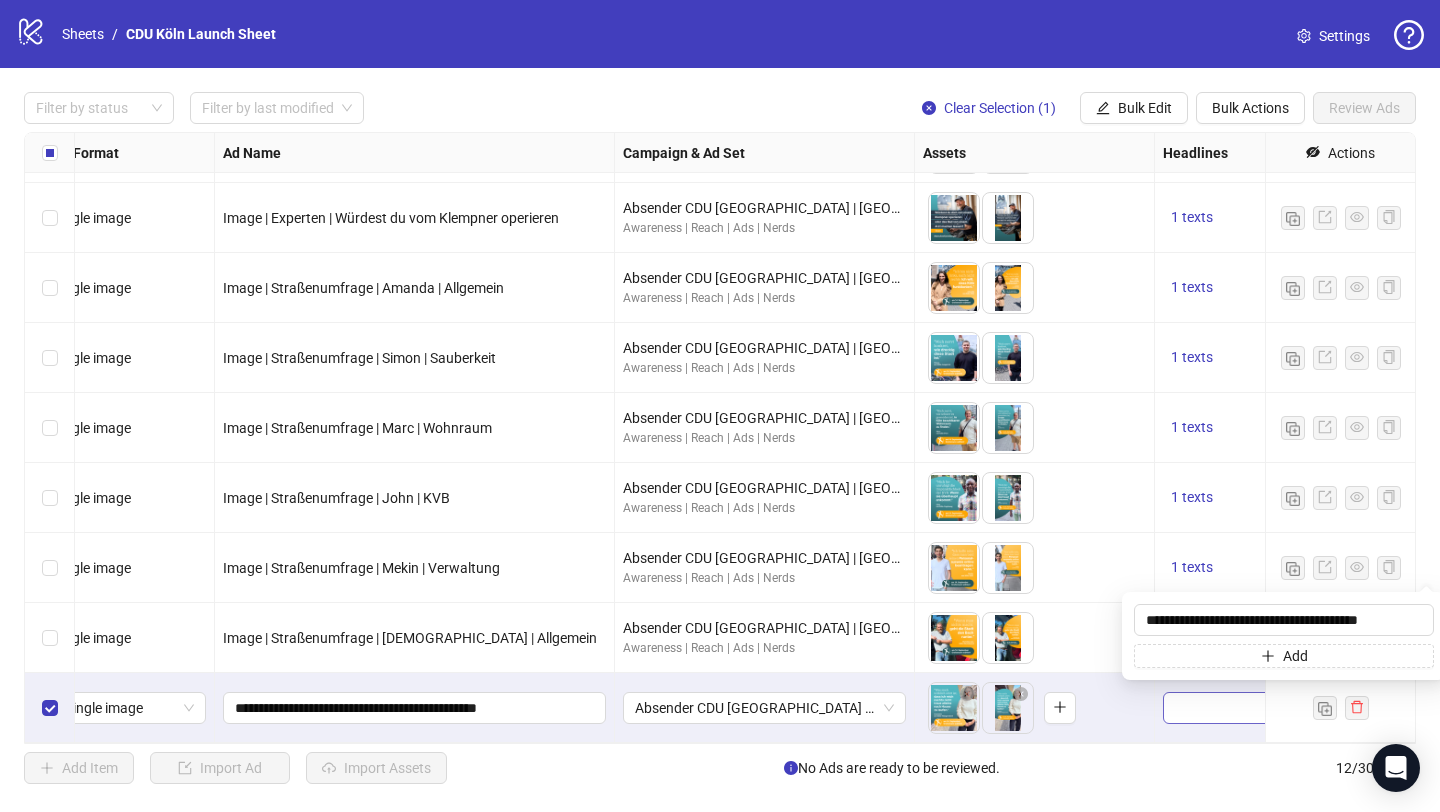 scroll, scrollTop: 0, scrollLeft: 4, axis: horizontal 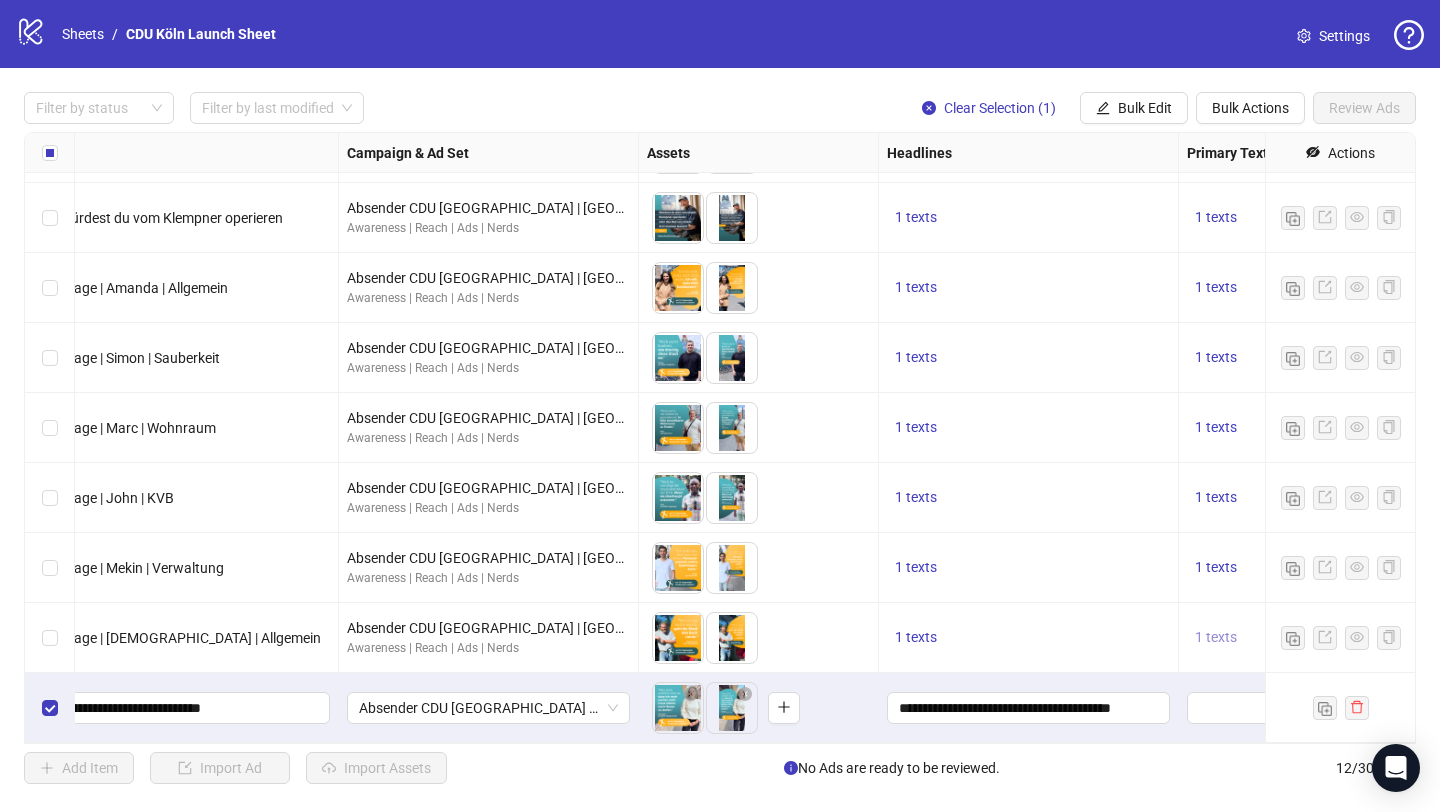click on "1 texts" at bounding box center [1216, 638] 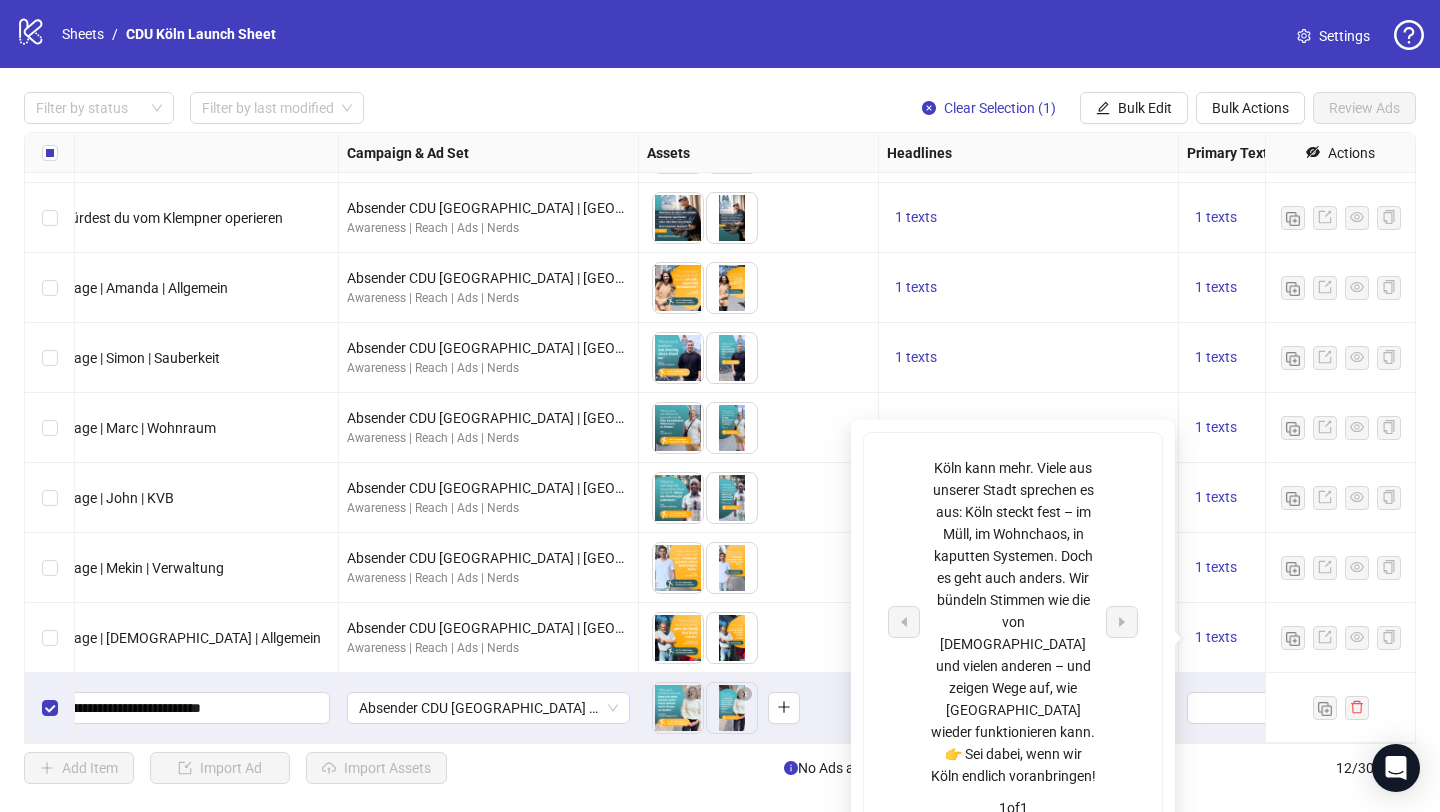 click on "Köln kann mehr. Viele aus unserer Stadt sprechen es aus: Köln steckt fest – im Müll, im Wohnchaos, in kaputten Systemen. Doch es geht auch anders. Wir bündeln Stimmen wie die von [DEMOGRAPHIC_DATA] und vielen anderen – und zeigen Wege auf, wie [GEOGRAPHIC_DATA] wieder funktionieren kann.
👉 Sei dabei, wenn wir Köln endlich voranbringen!" at bounding box center [1013, 622] 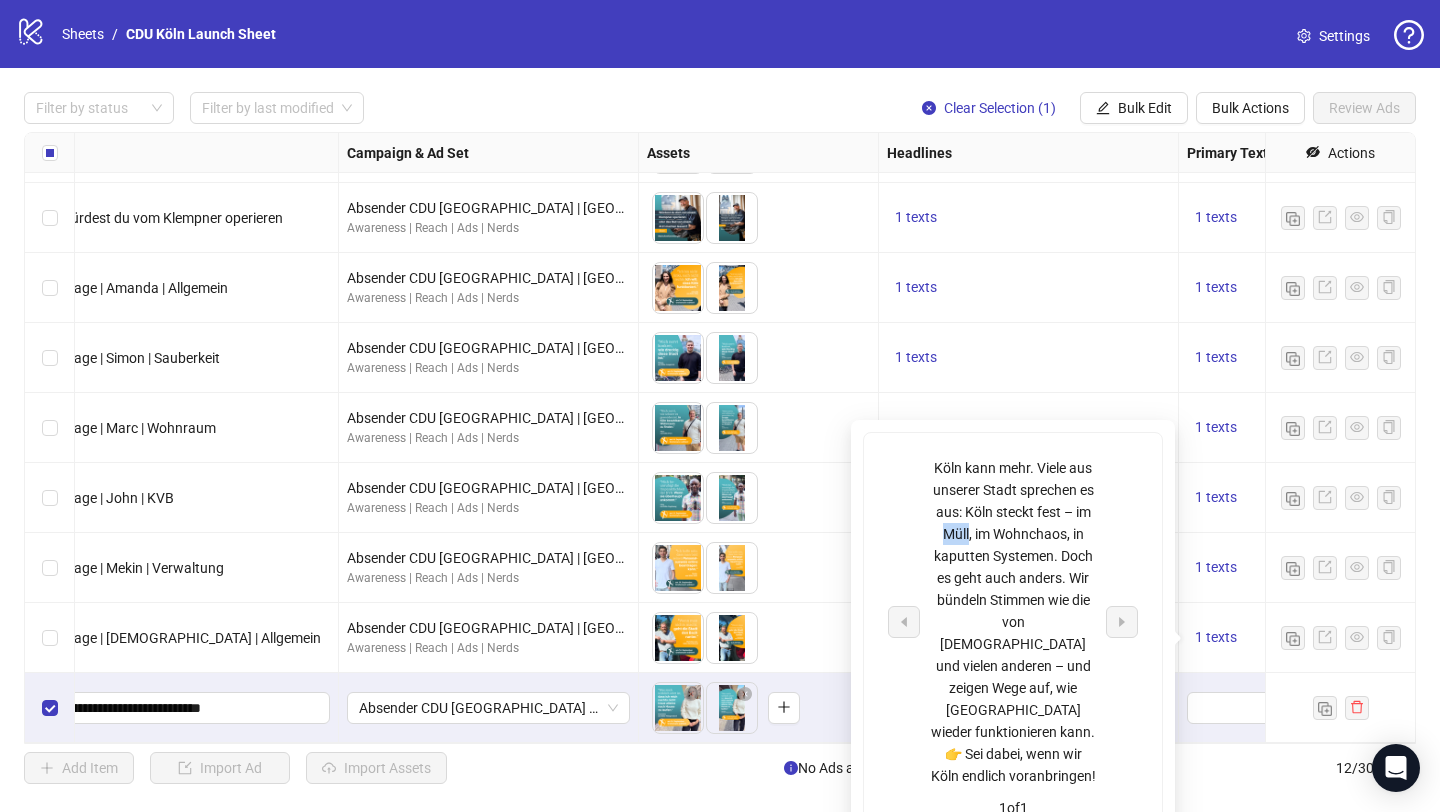 click on "Köln kann mehr. Viele aus unserer Stadt sprechen es aus: Köln steckt fest – im Müll, im Wohnchaos, in kaputten Systemen. Doch es geht auch anders. Wir bündeln Stimmen wie die von [DEMOGRAPHIC_DATA] und vielen anderen – und zeigen Wege auf, wie [GEOGRAPHIC_DATA] wieder funktionieren kann.
👉 Sei dabei, wenn wir Köln endlich voranbringen!" at bounding box center [1013, 622] 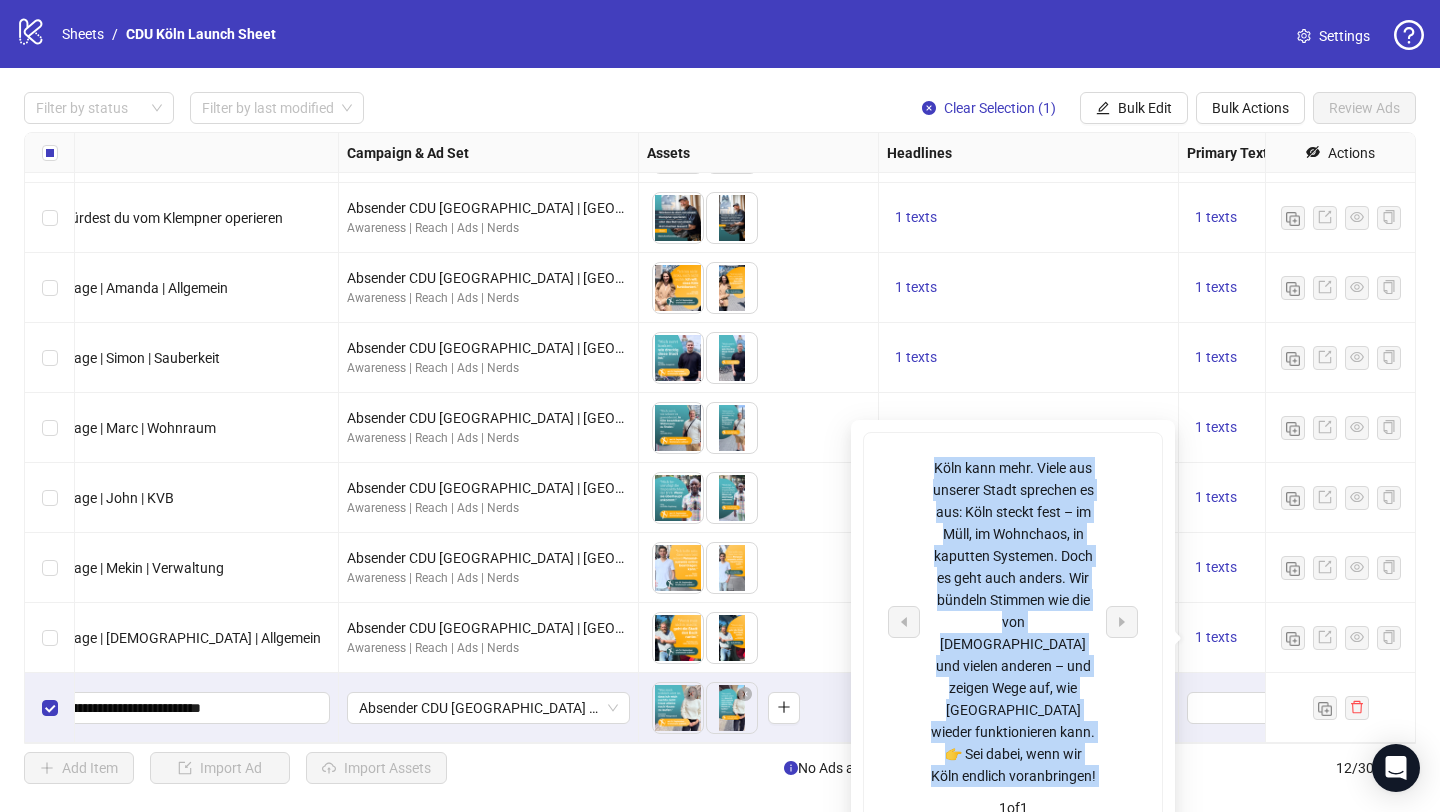 click on "Köln kann mehr. Viele aus unserer Stadt sprechen es aus: Köln steckt fest – im Müll, im Wohnchaos, in kaputten Systemen. Doch es geht auch anders. Wir bündeln Stimmen wie die von [DEMOGRAPHIC_DATA] und vielen anderen – und zeigen Wege auf, wie [GEOGRAPHIC_DATA] wieder funktionieren kann.
👉 Sei dabei, wenn wir Köln endlich voranbringen!" at bounding box center (1013, 622) 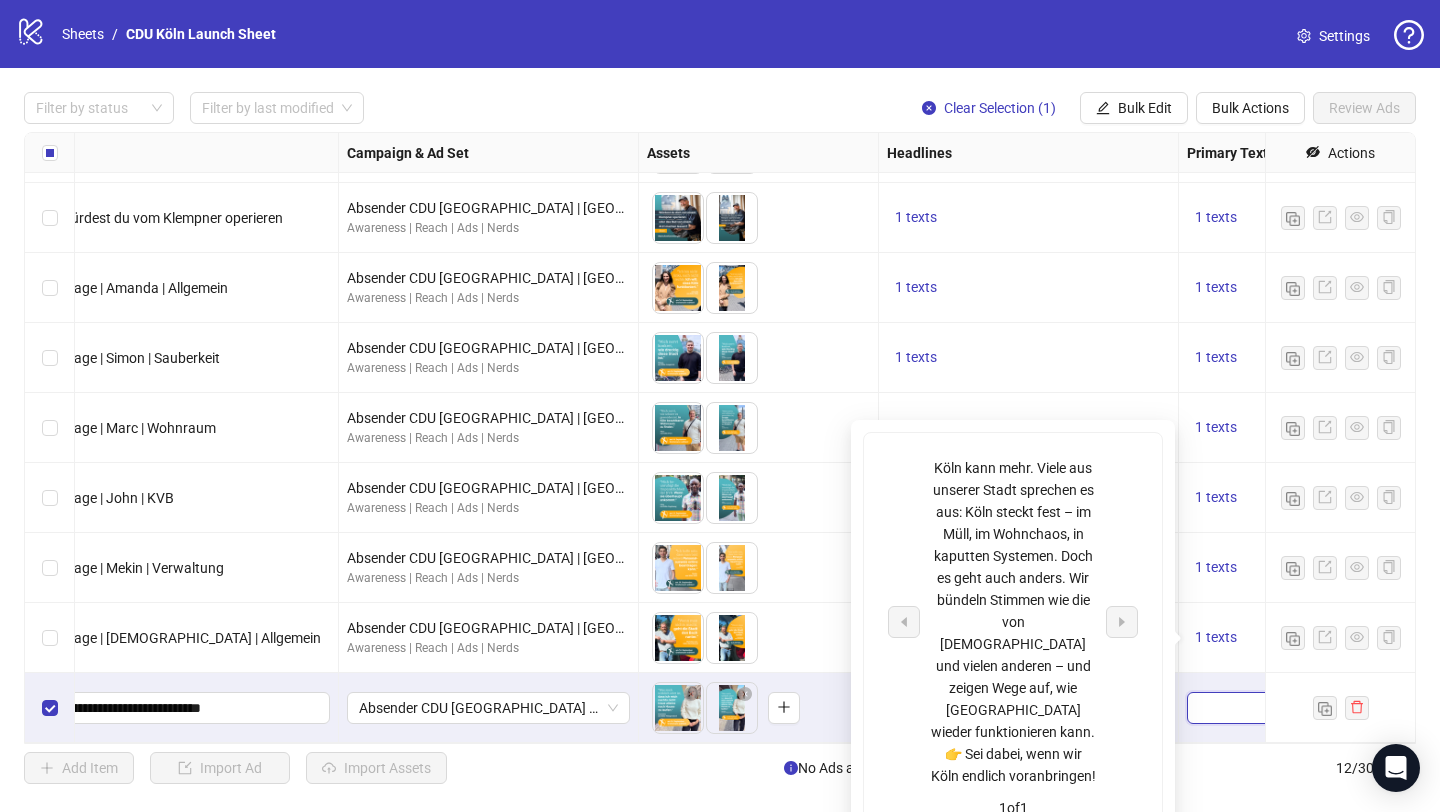 click at bounding box center (1278, 708) 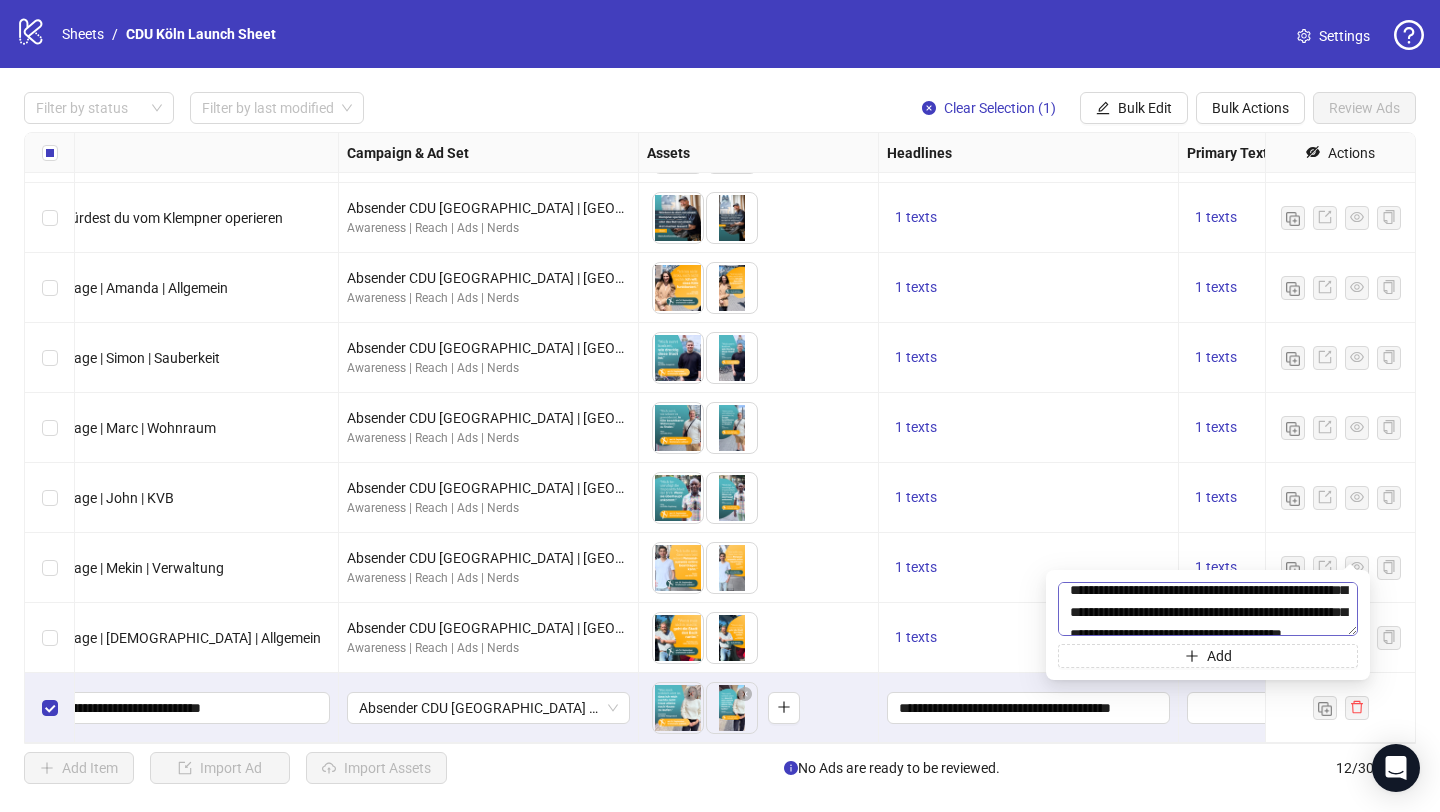 scroll, scrollTop: 64, scrollLeft: 0, axis: vertical 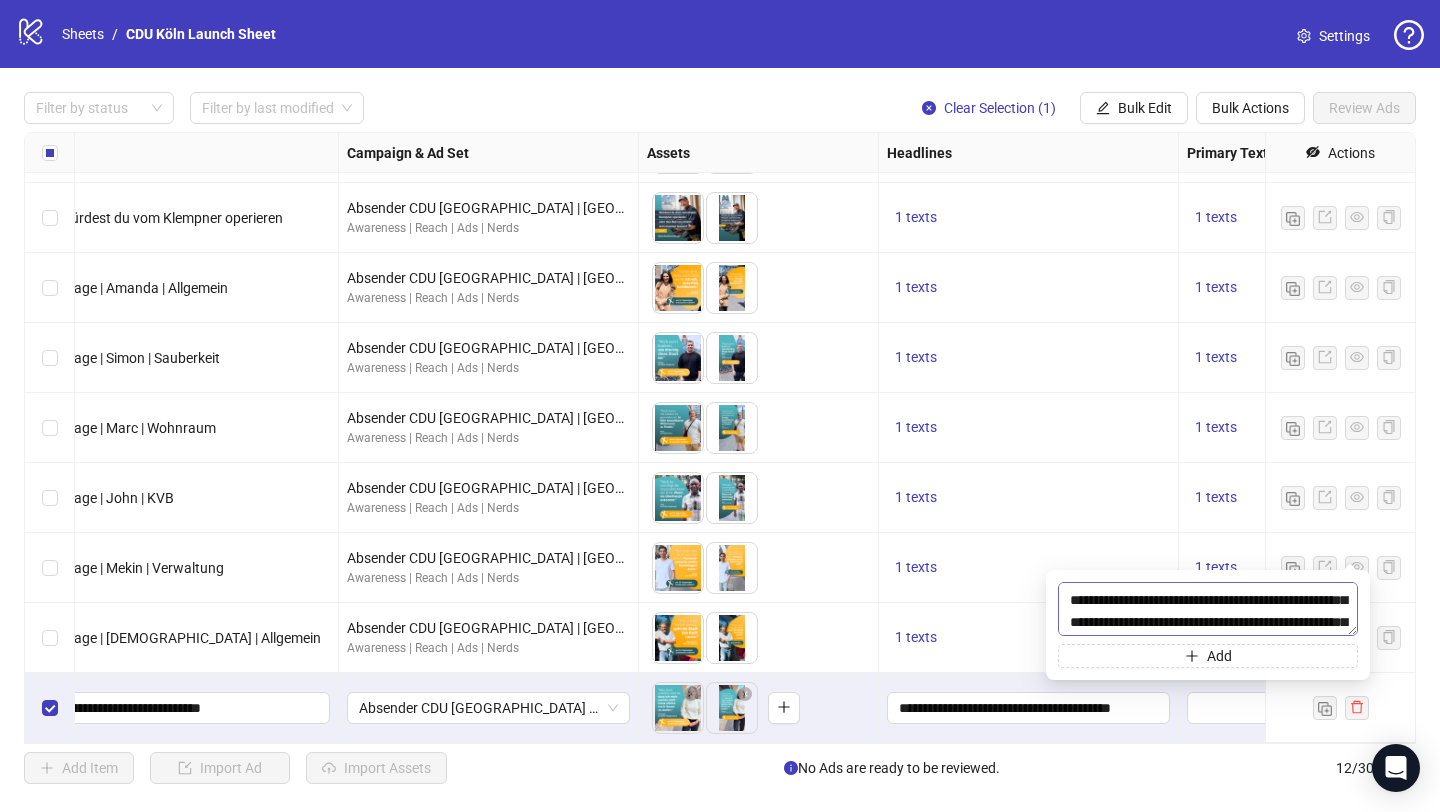 click on "**********" at bounding box center [1208, 609] 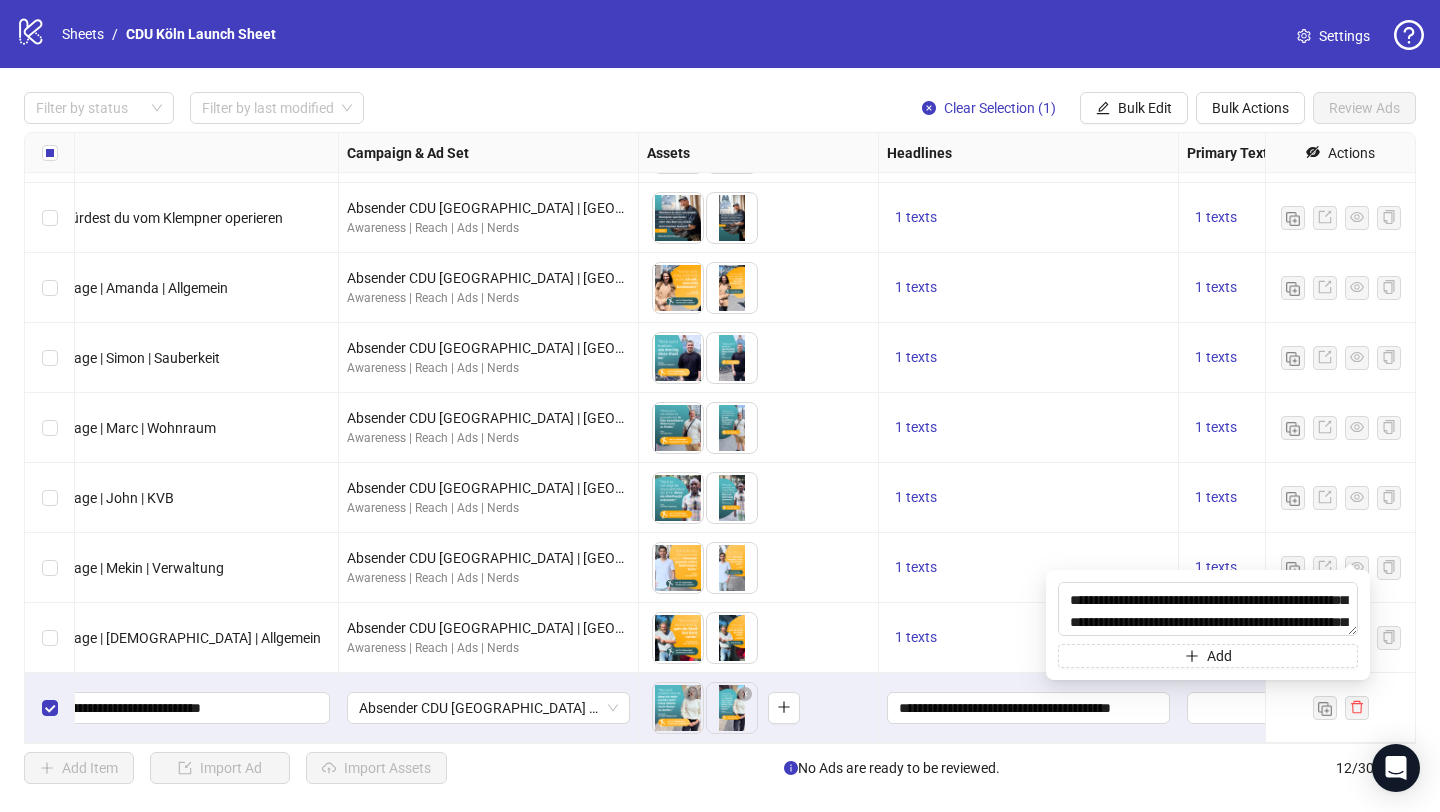 click on "1 texts" at bounding box center (1029, 498) 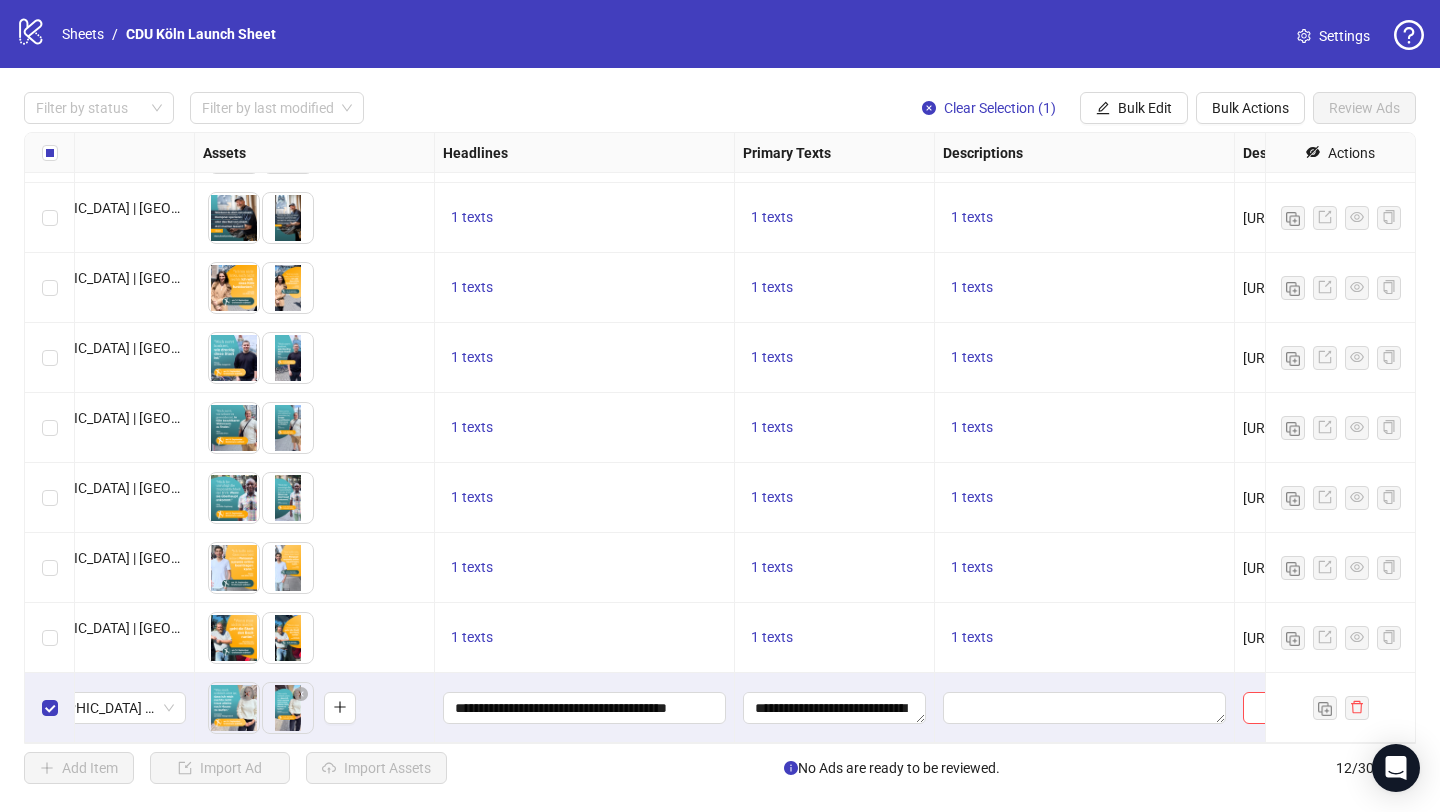scroll, scrollTop: 270, scrollLeft: 769, axis: both 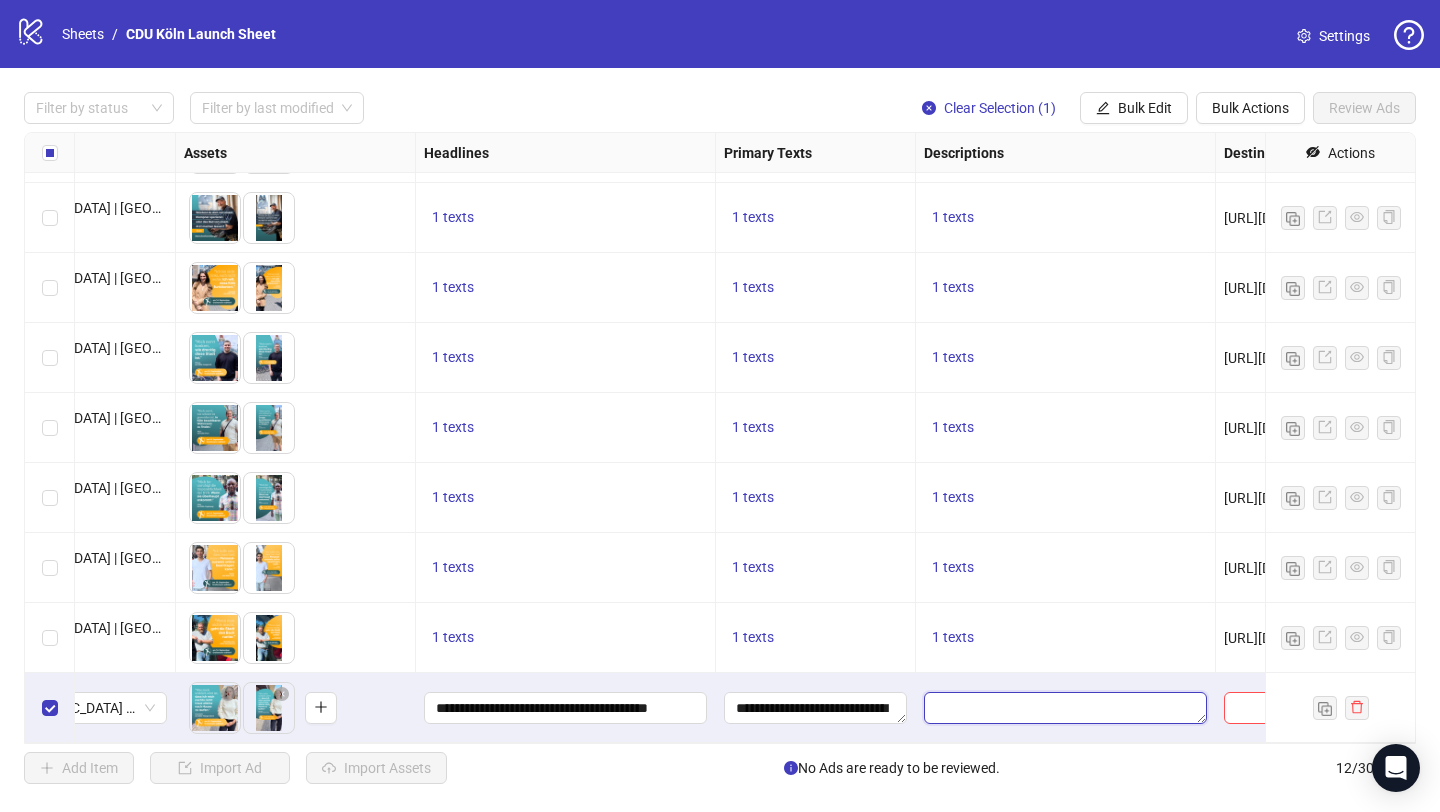 click at bounding box center (1065, 708) 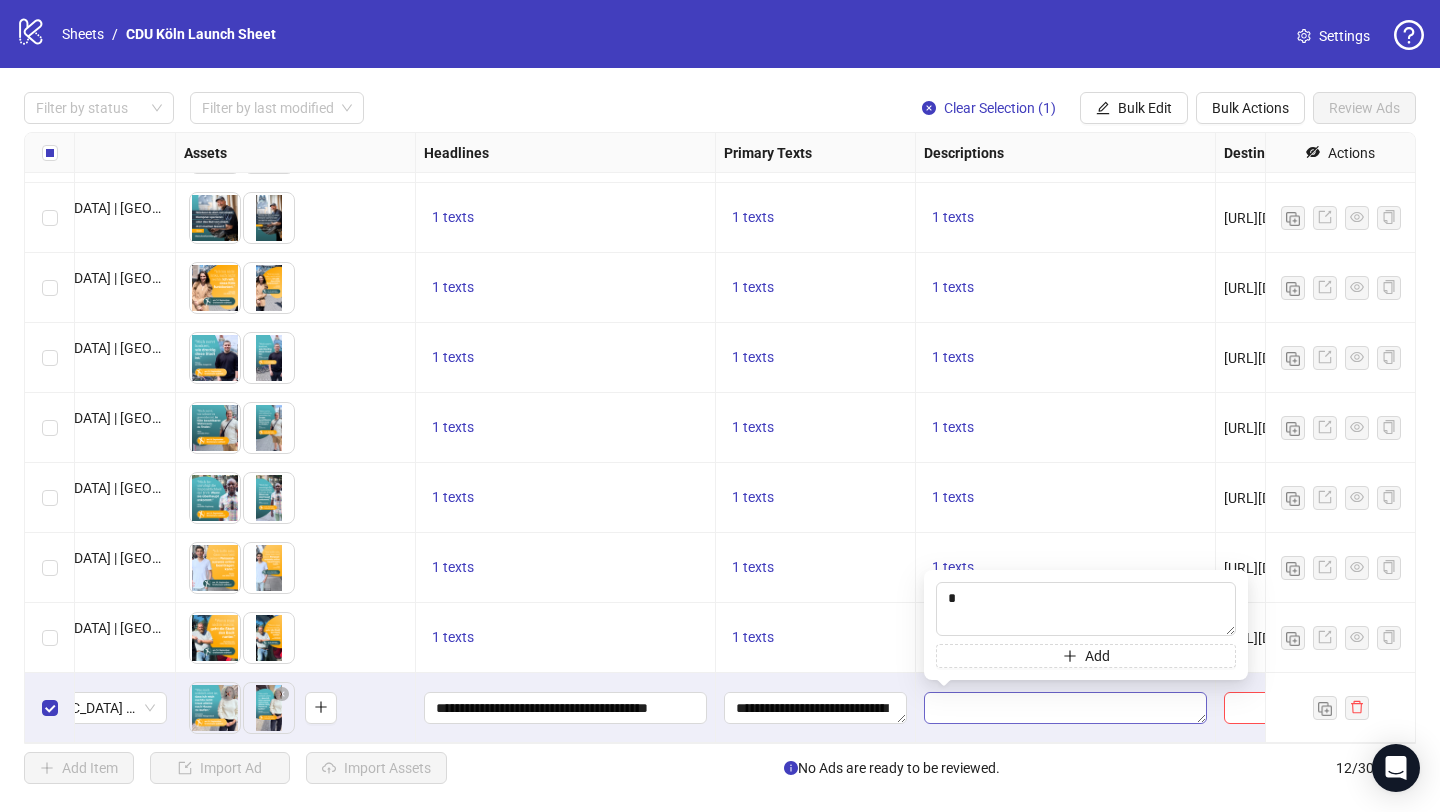 type 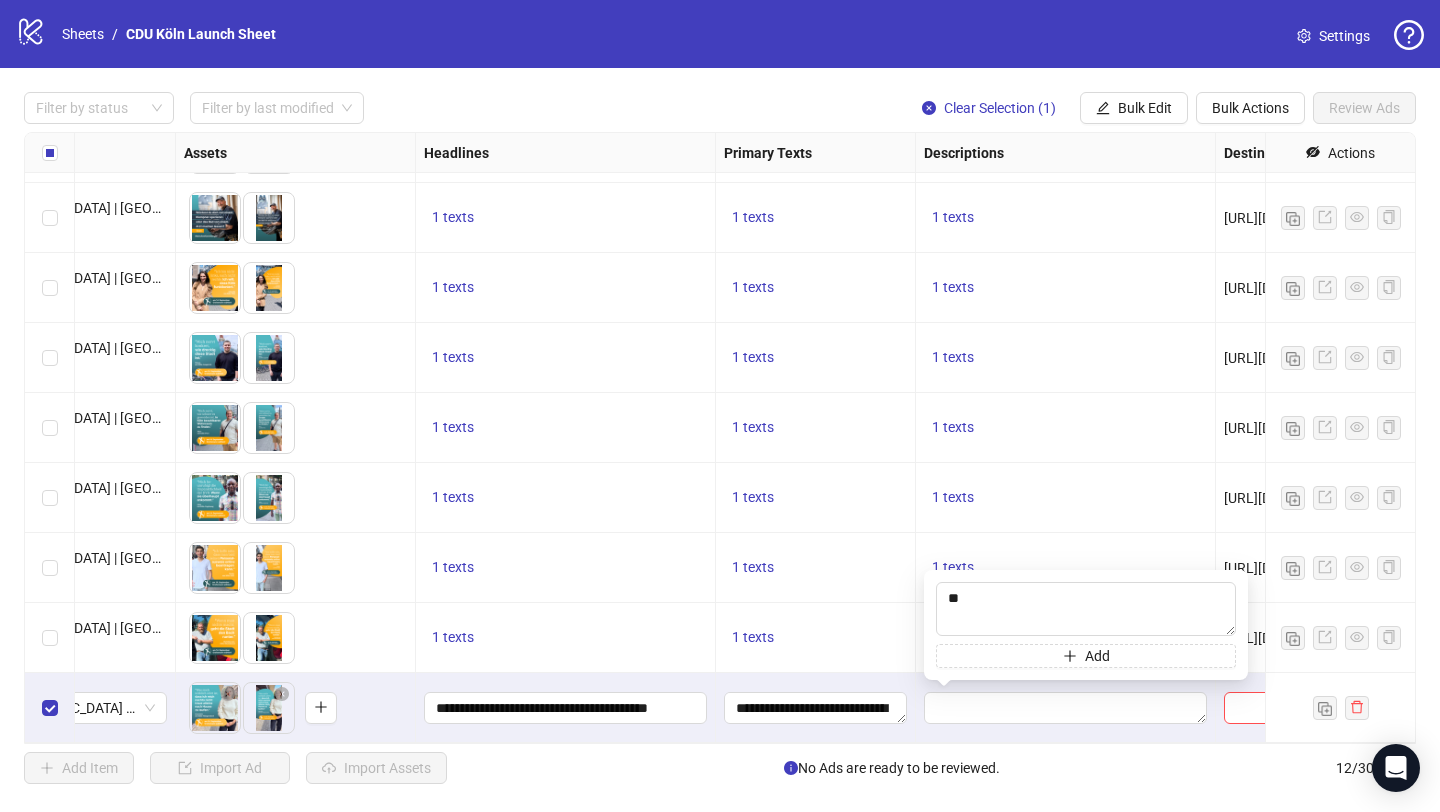 click at bounding box center (1316, 708) 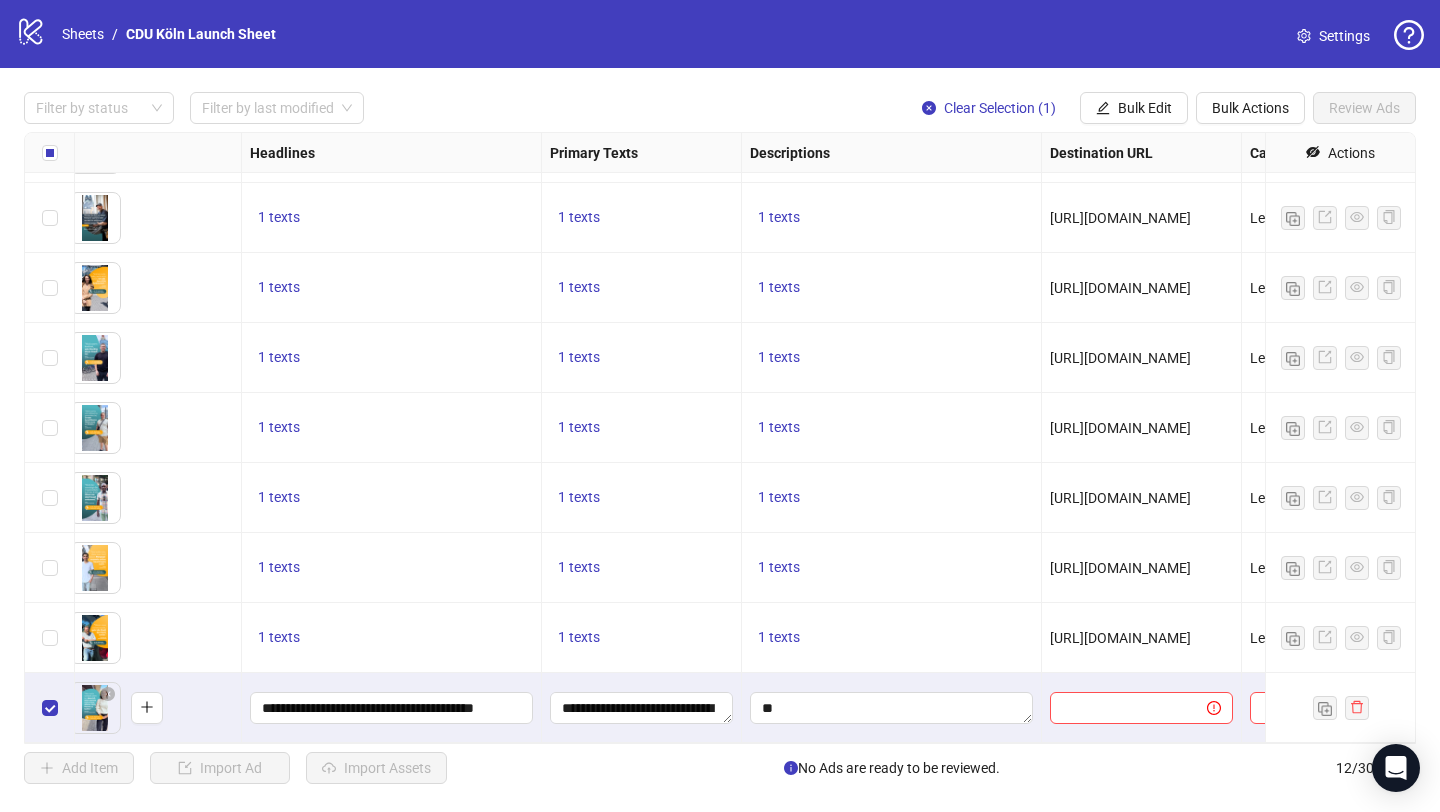 scroll, scrollTop: 270, scrollLeft: 973, axis: both 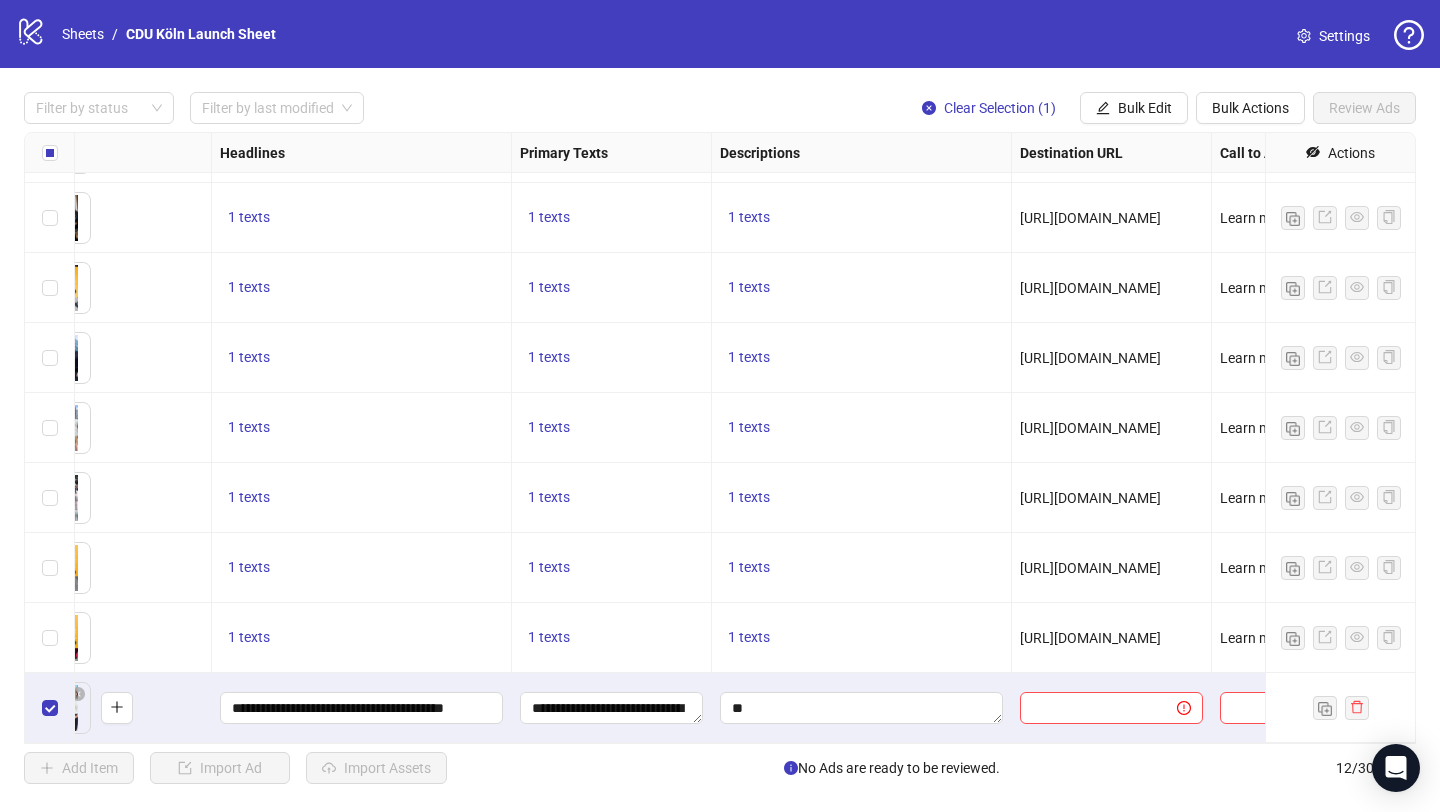 click on "[URL][DOMAIN_NAME]" at bounding box center (1090, 638) 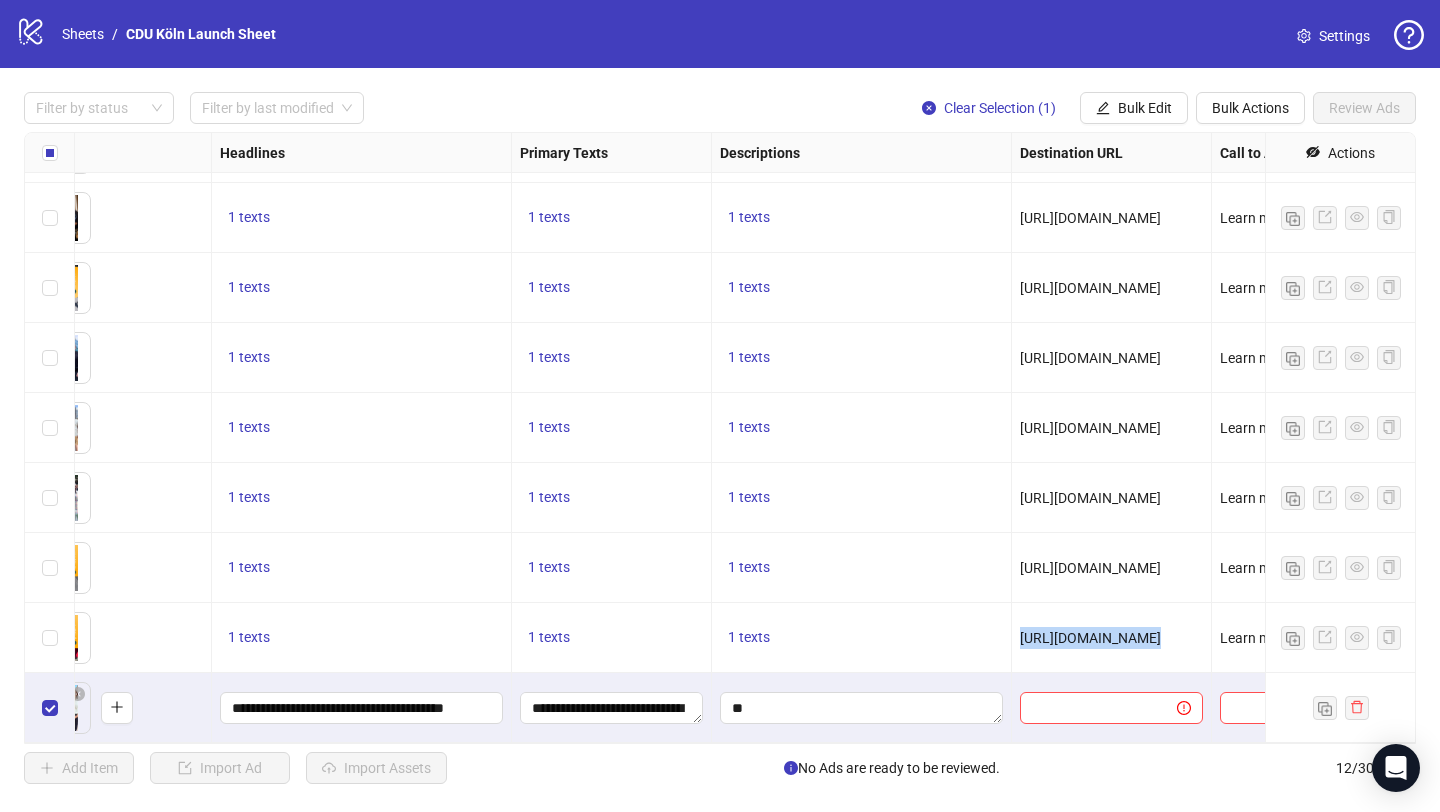 click on "[URL][DOMAIN_NAME]" at bounding box center (1090, 638) 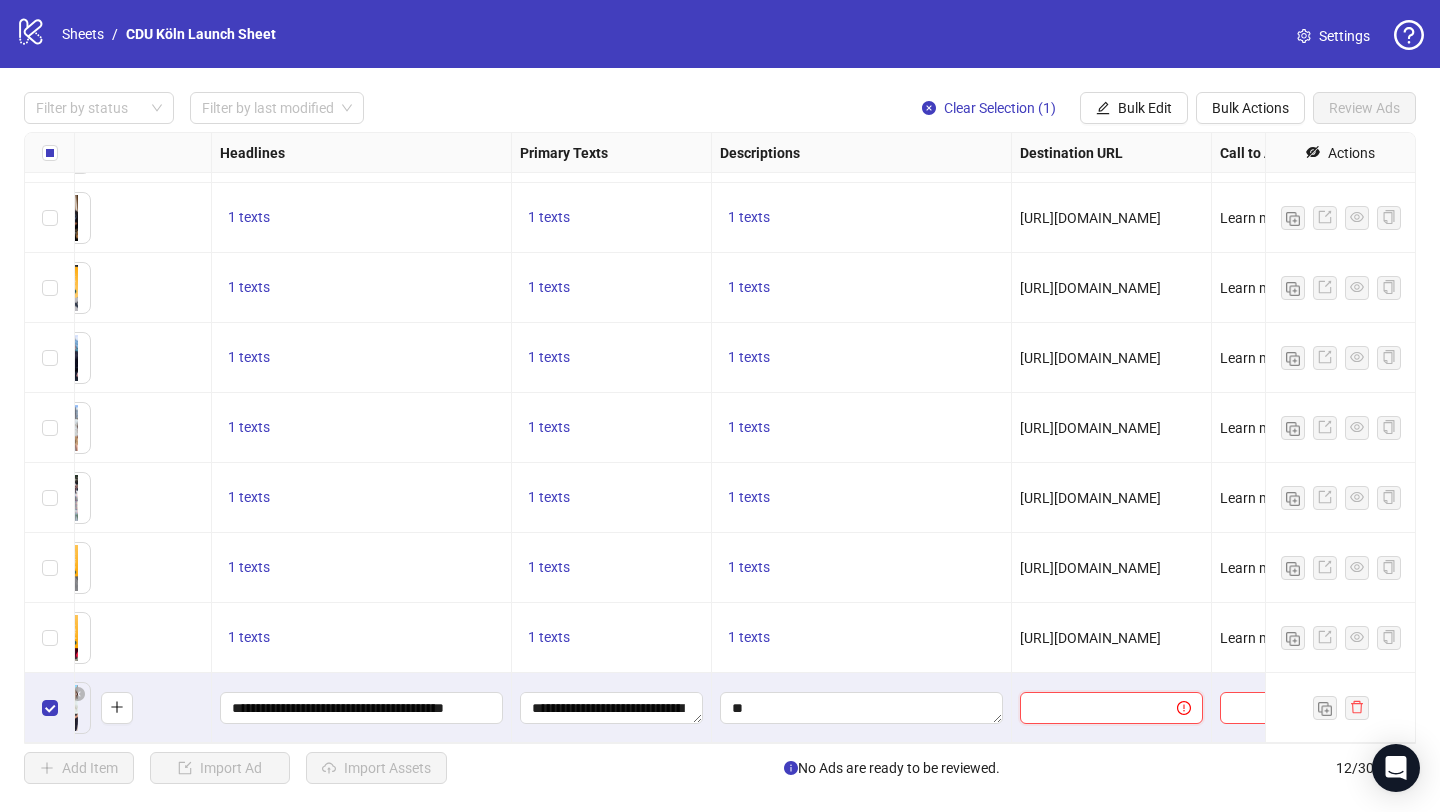 click at bounding box center [1090, 708] 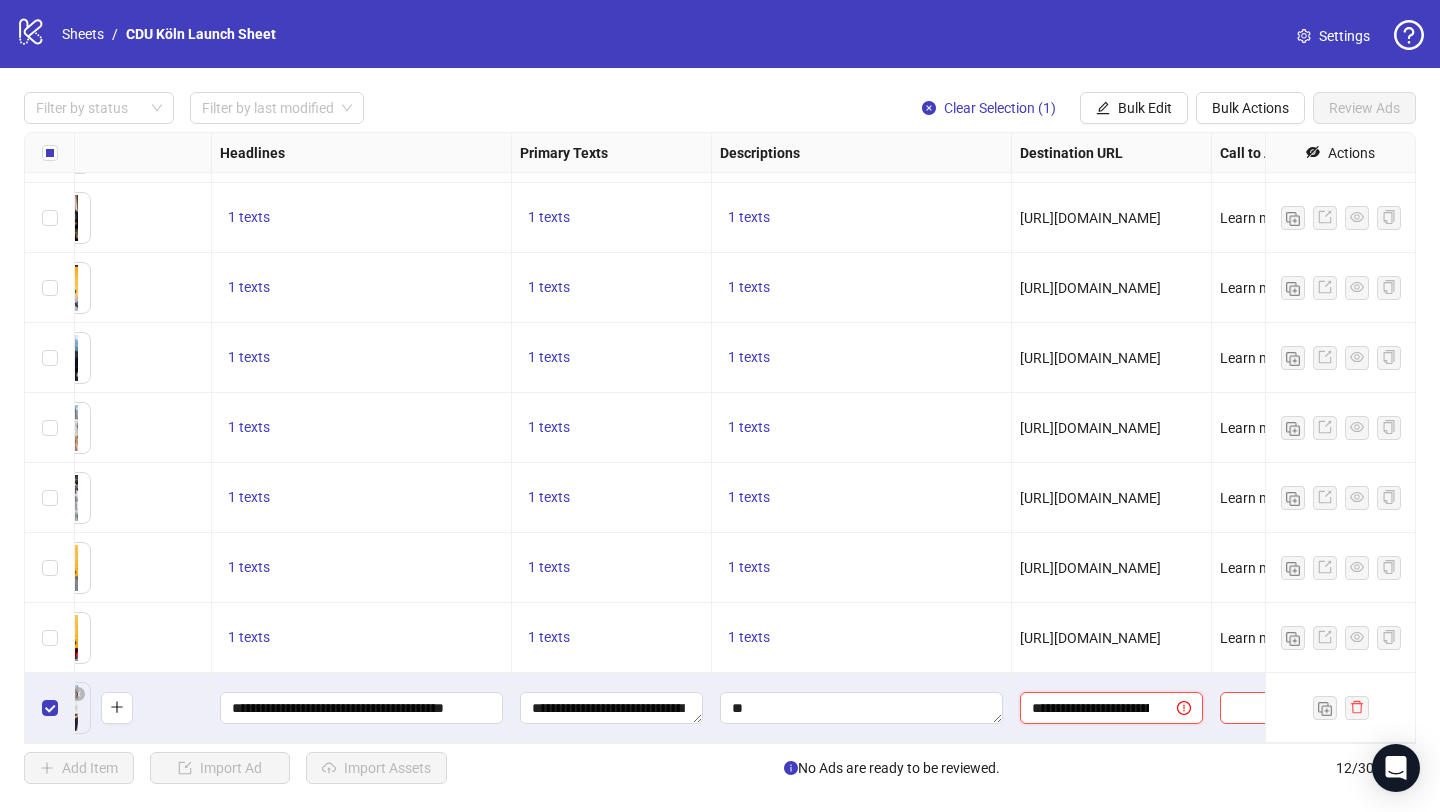 scroll, scrollTop: 0, scrollLeft: 201, axis: horizontal 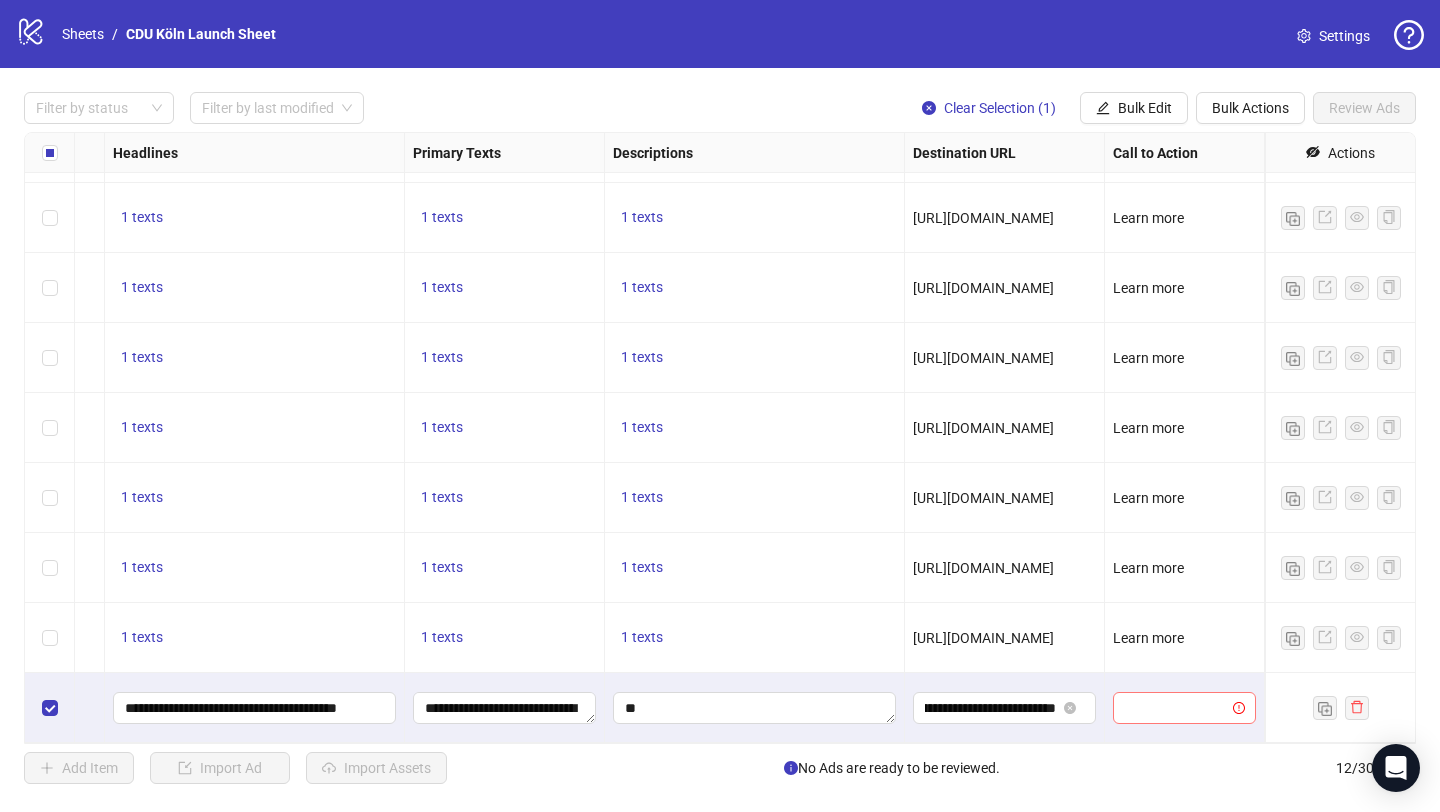click at bounding box center [1175, 708] 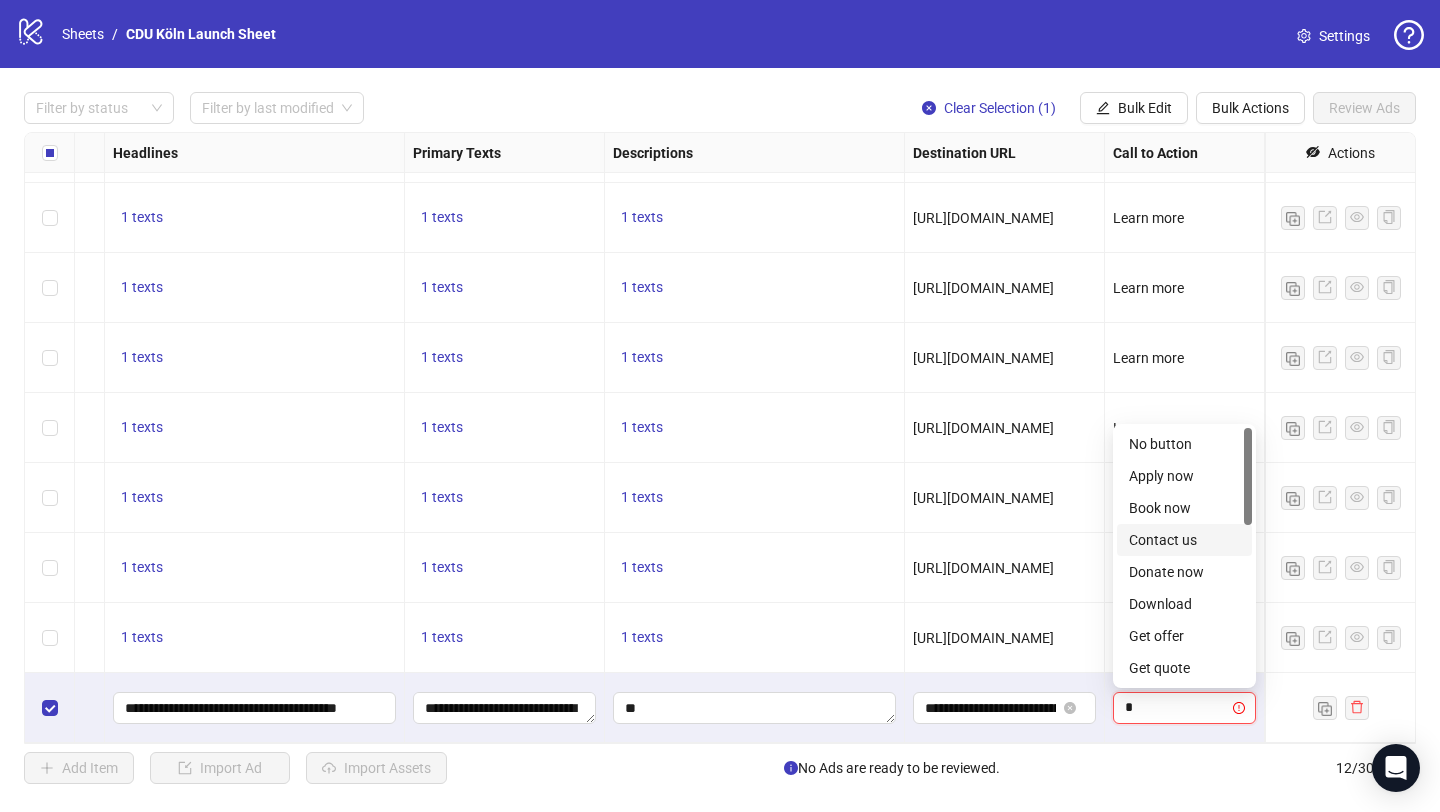 type on "**" 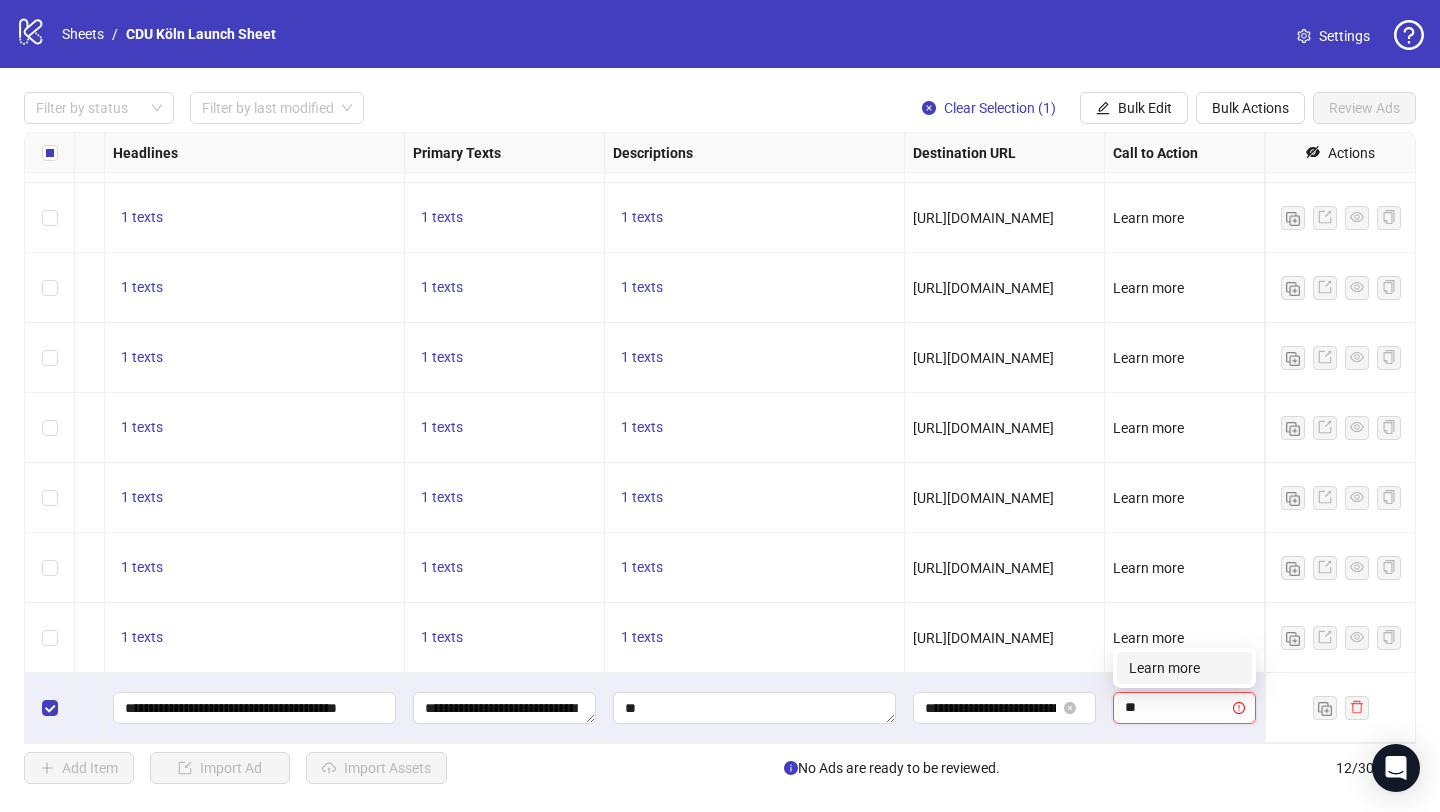 click on "Learn more" at bounding box center (1184, 668) 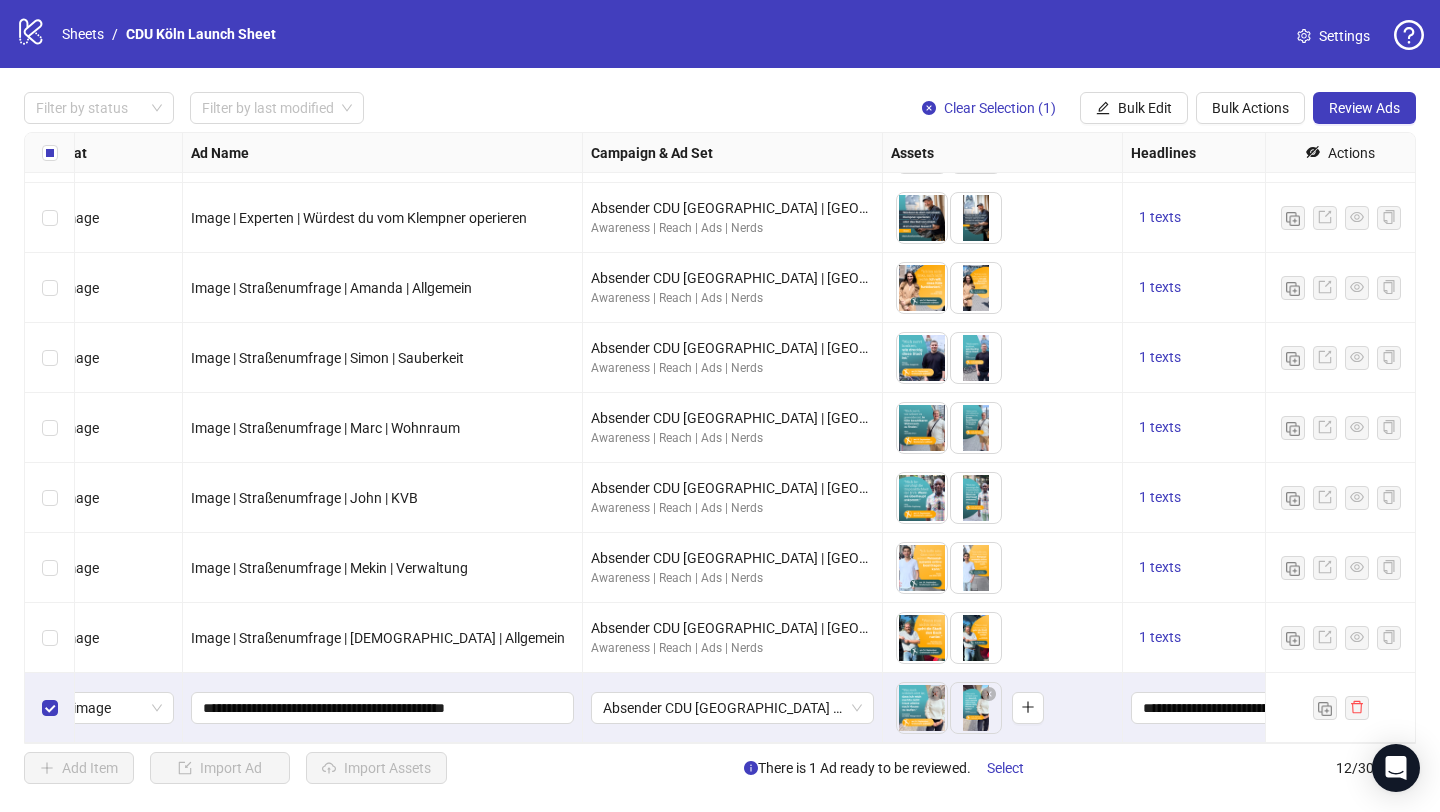 scroll, scrollTop: 270, scrollLeft: 0, axis: vertical 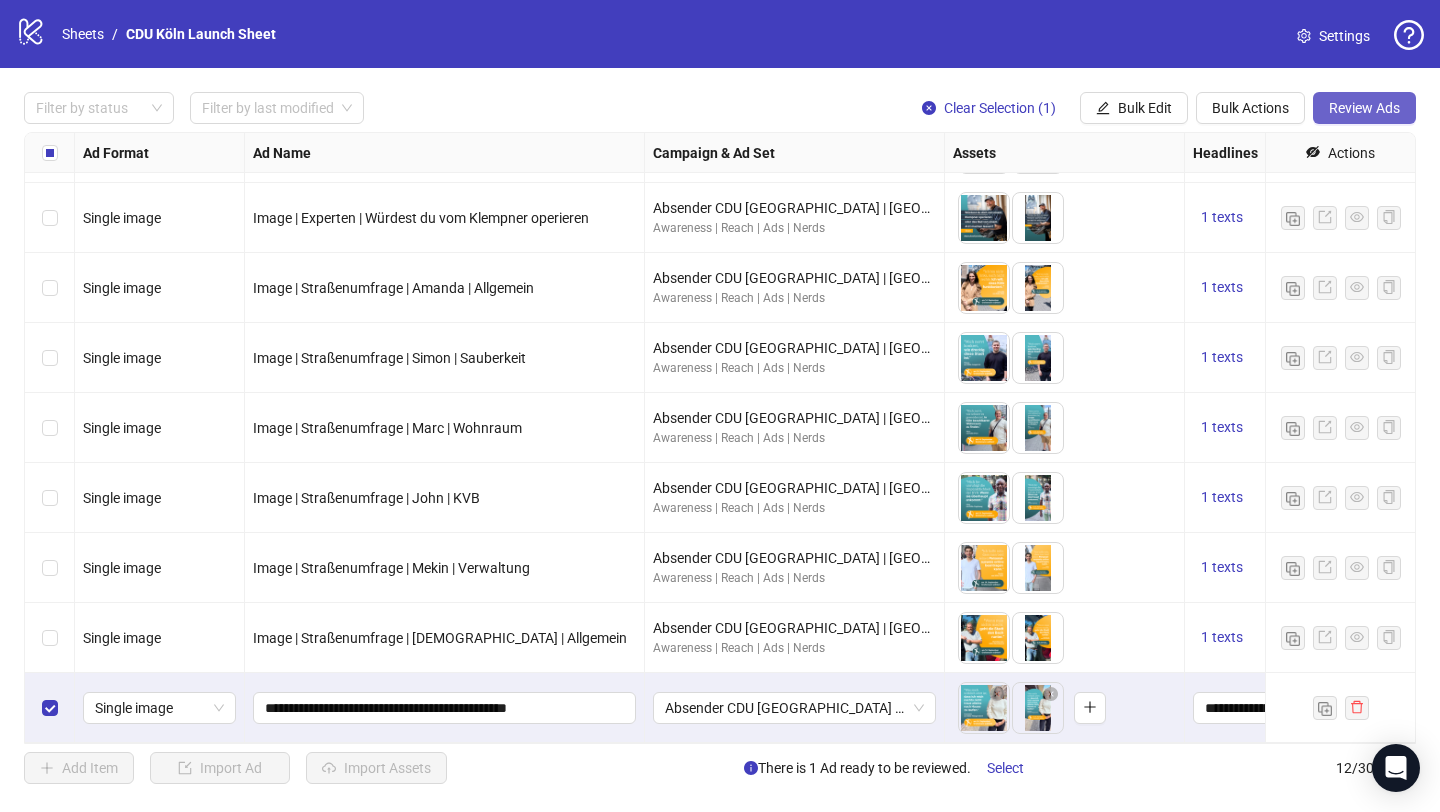 click on "Review Ads" at bounding box center [1364, 108] 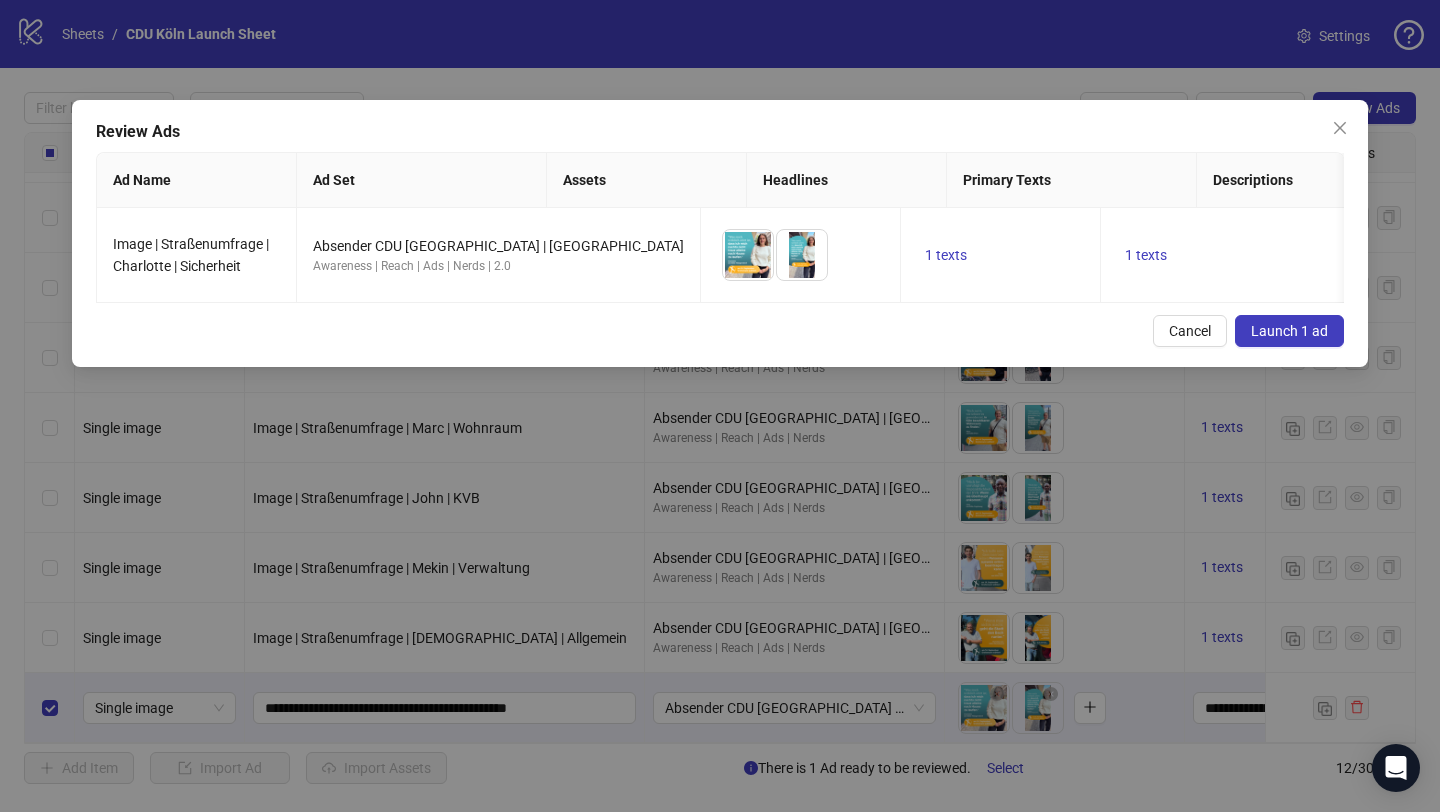 click on "Launch 1 ad" at bounding box center [1289, 331] 